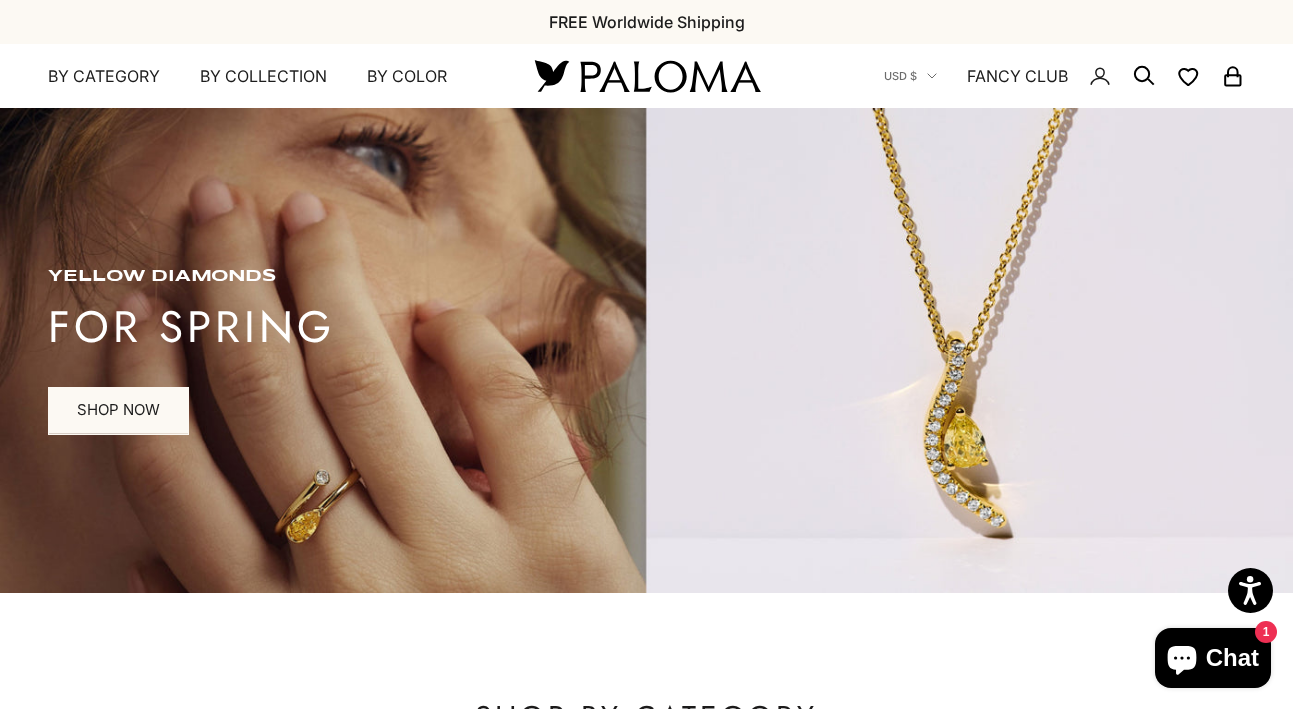 click at bounding box center [507, 985] 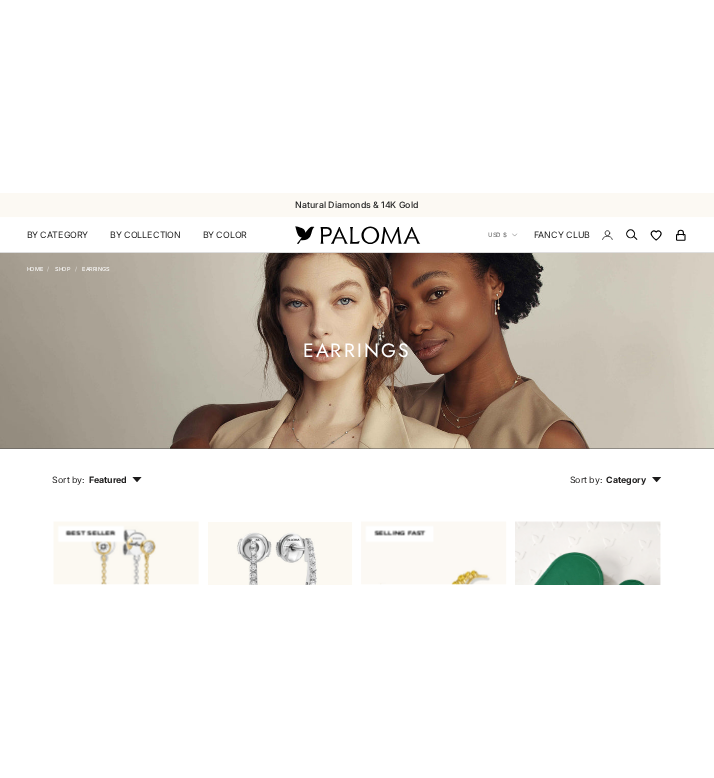 scroll, scrollTop: 0, scrollLeft: 0, axis: both 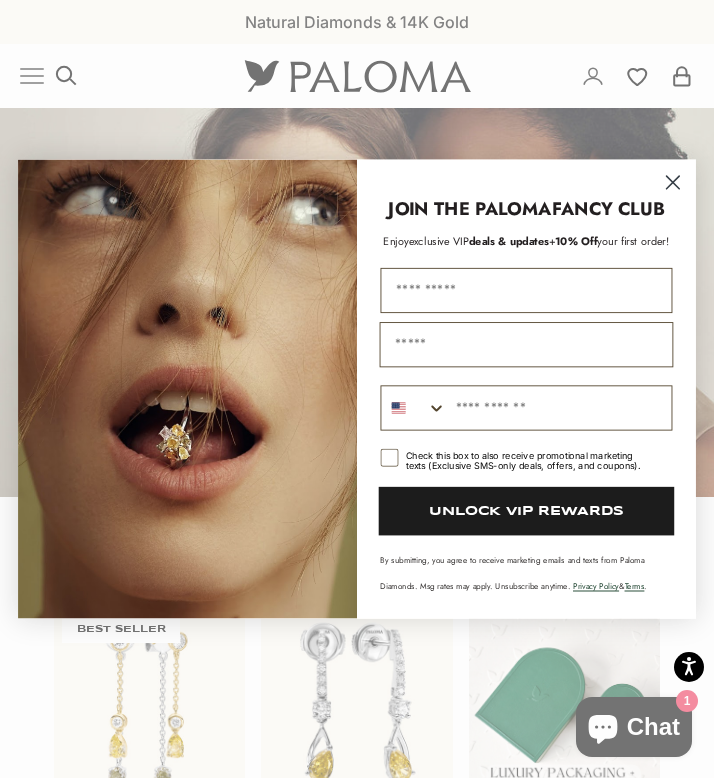 click 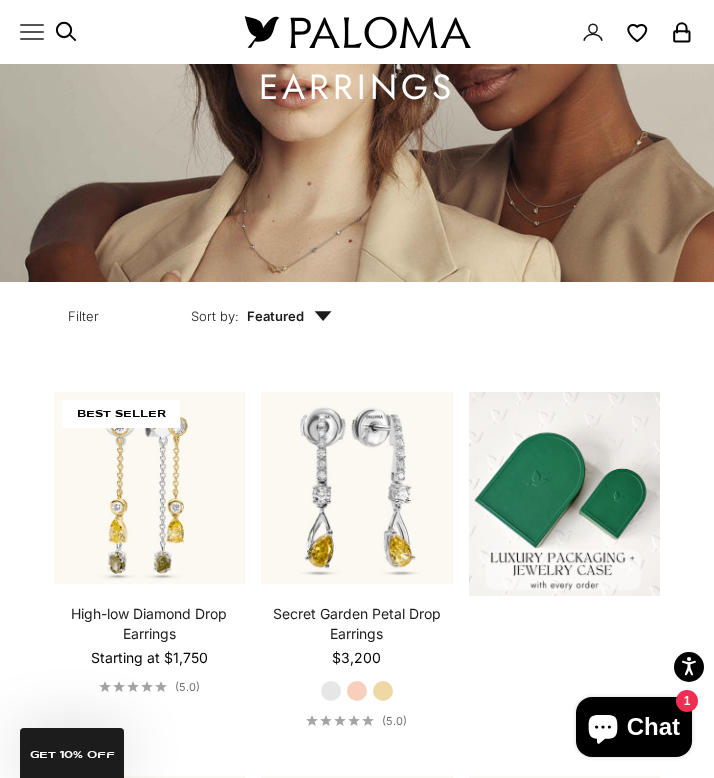 scroll, scrollTop: 216, scrollLeft: 0, axis: vertical 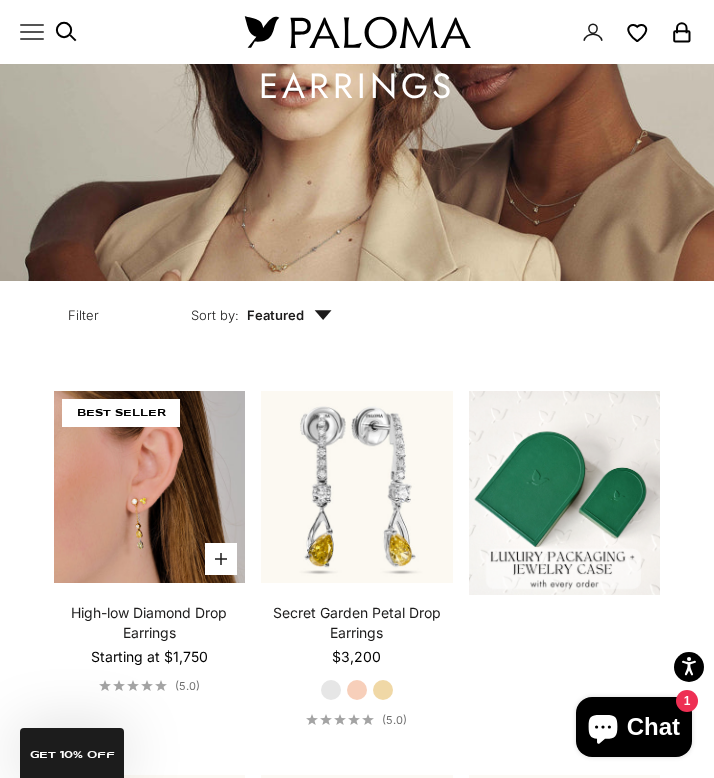 click at bounding box center [150, 487] 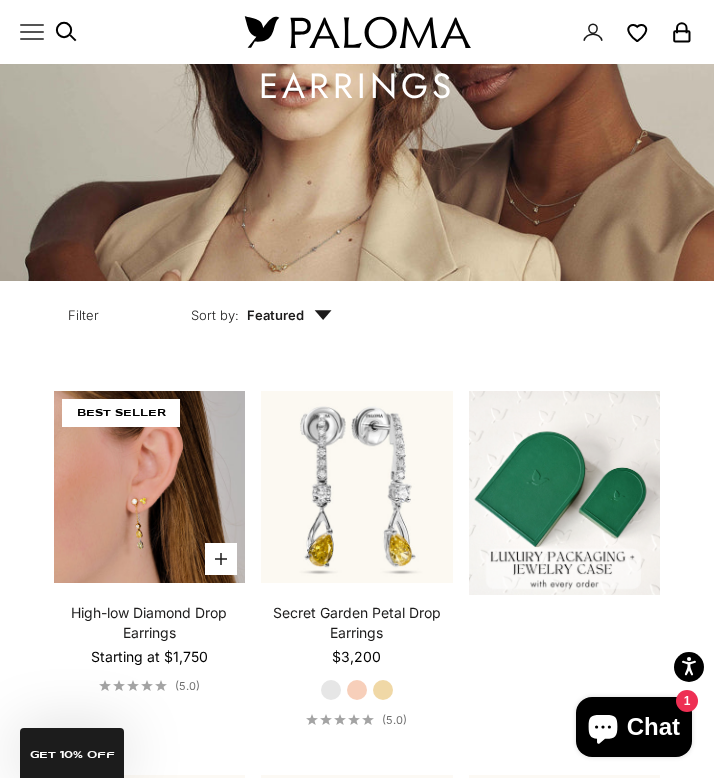 click at bounding box center (150, 487) 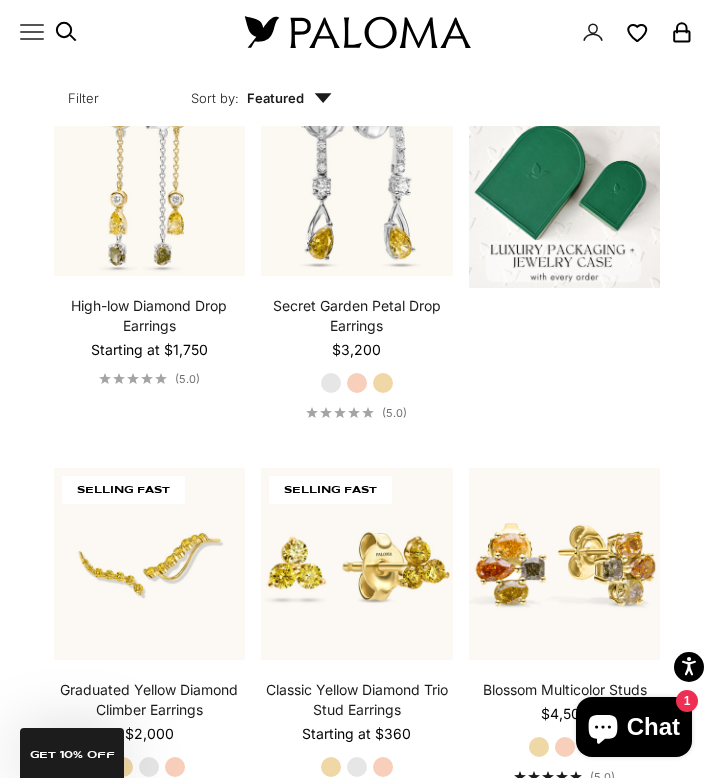 scroll, scrollTop: 524, scrollLeft: 0, axis: vertical 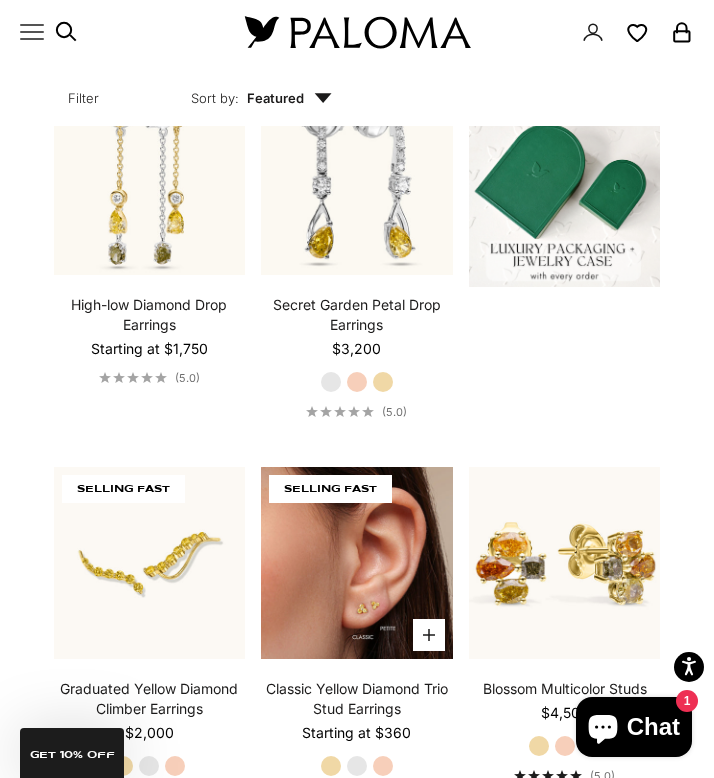 click at bounding box center [357, 563] 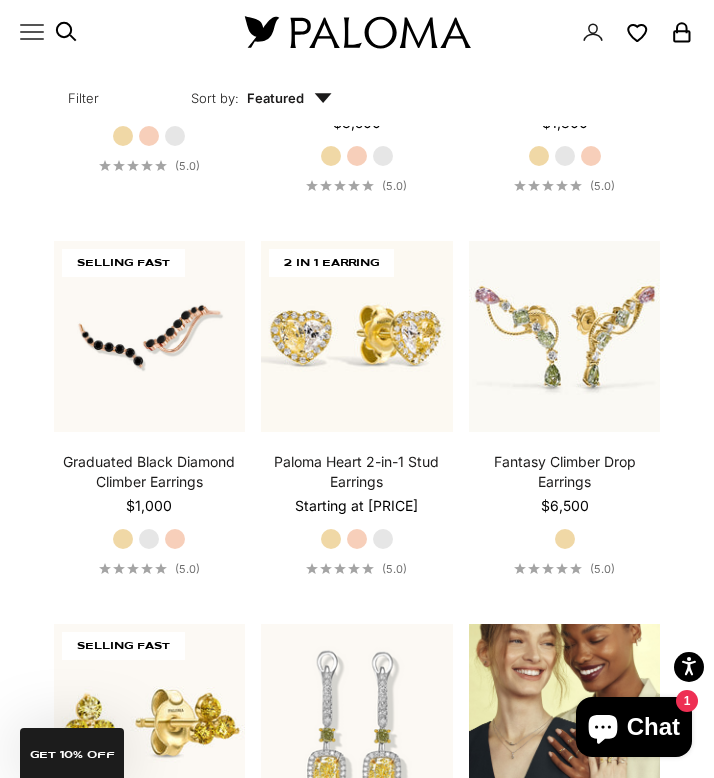 scroll, scrollTop: 2290, scrollLeft: 0, axis: vertical 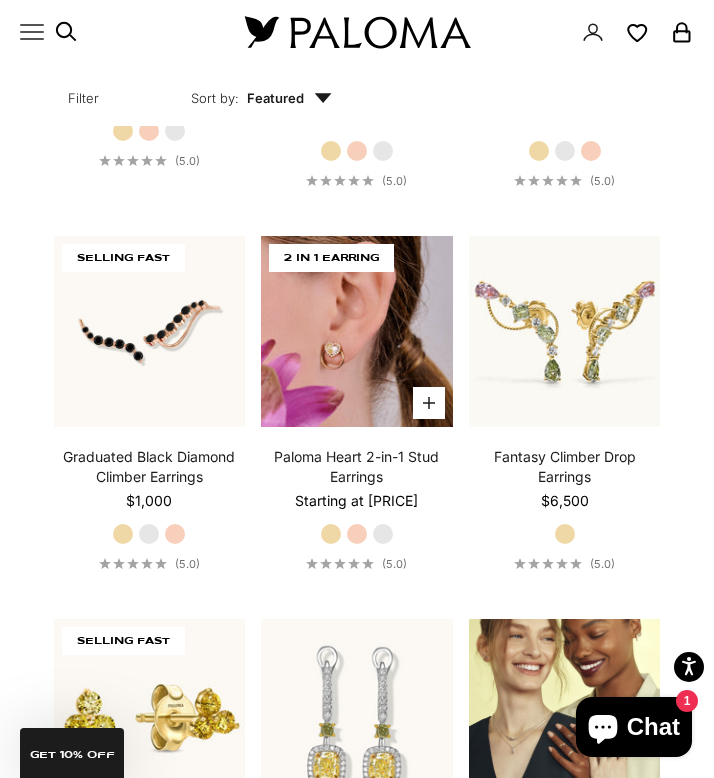 click at bounding box center (357, 332) 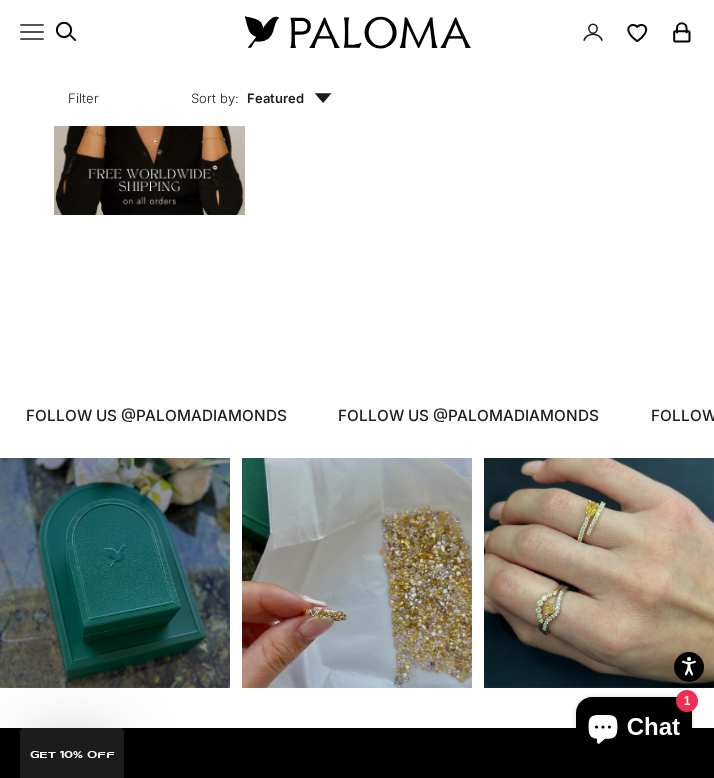 scroll, scrollTop: 4064, scrollLeft: 0, axis: vertical 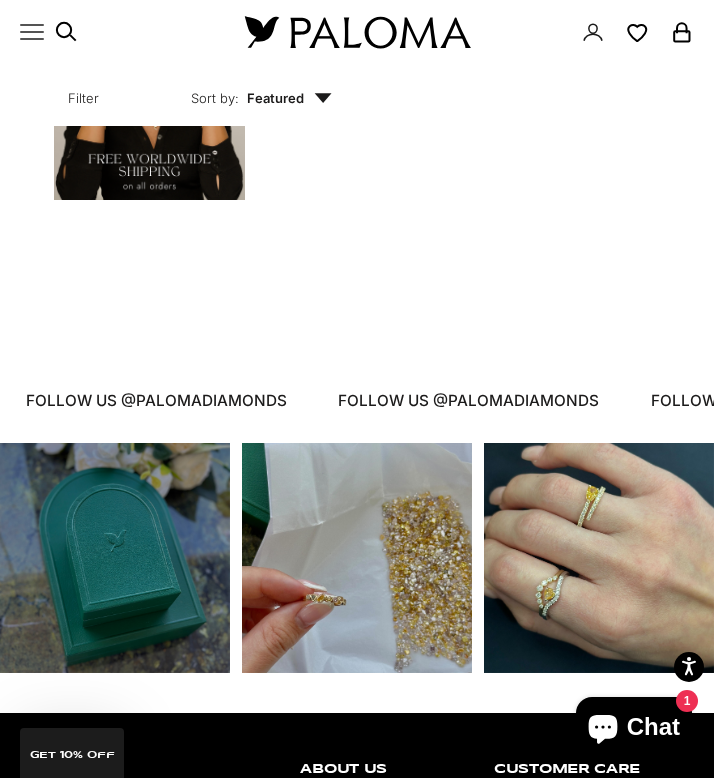 click at bounding box center [357, 32] 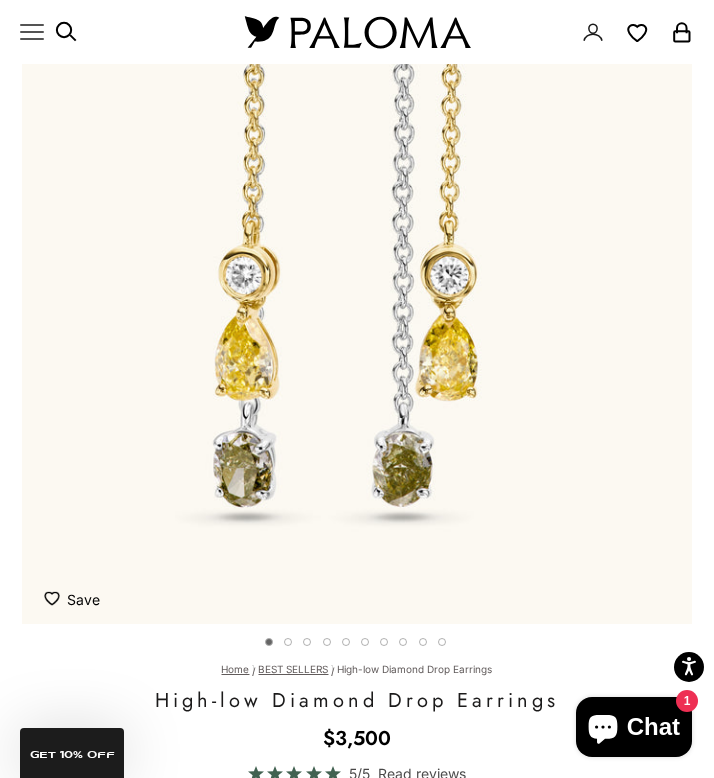 scroll, scrollTop: 304, scrollLeft: 0, axis: vertical 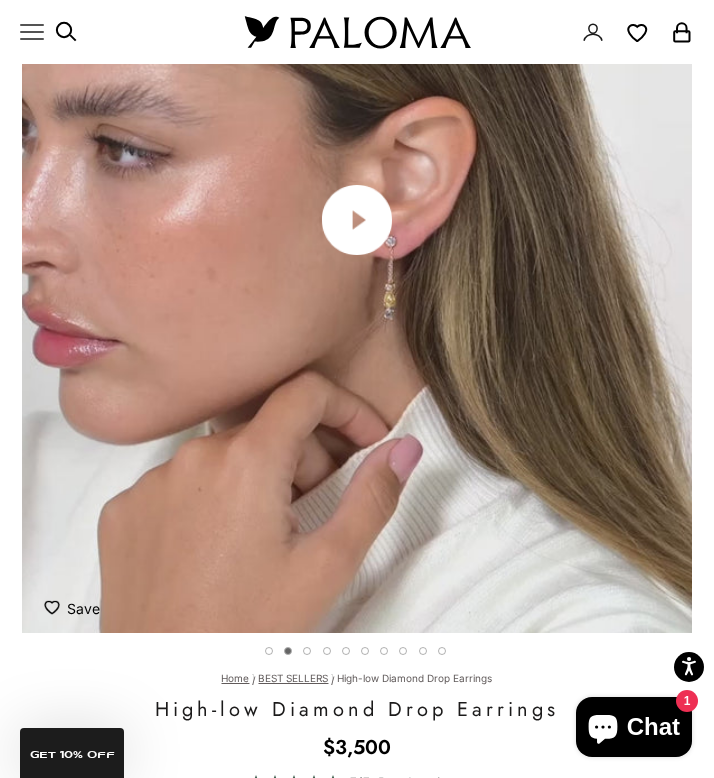 click 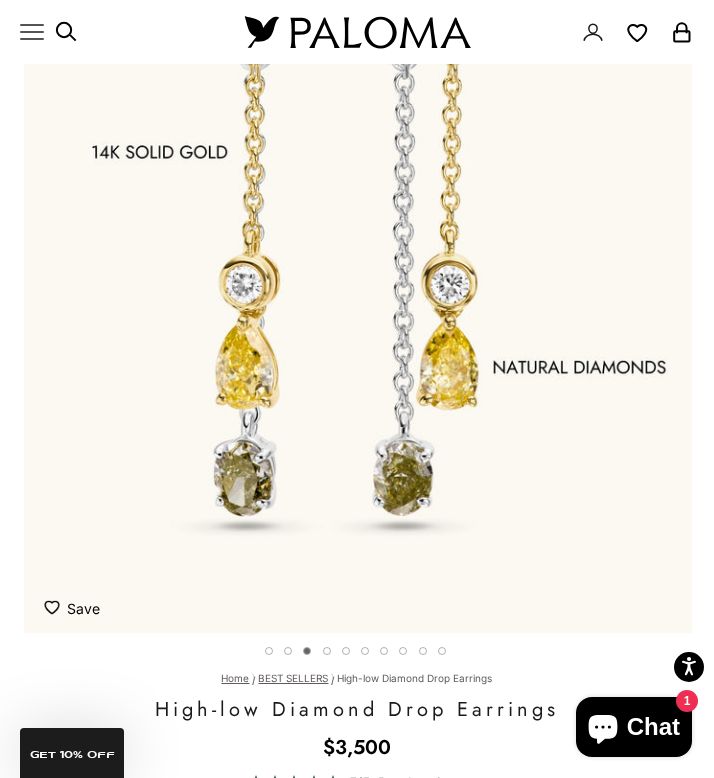 scroll, scrollTop: 0, scrollLeft: 1390, axis: horizontal 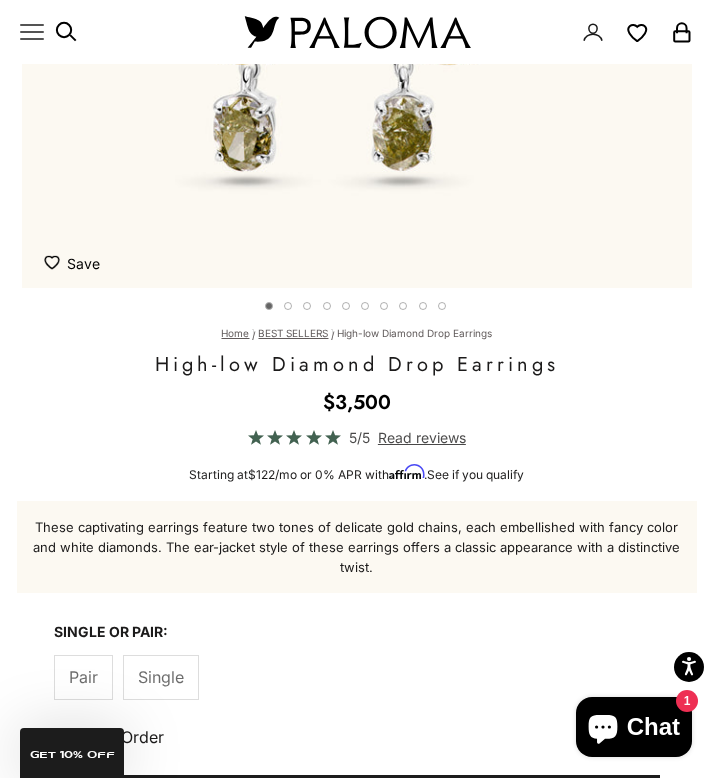 click on "Single" 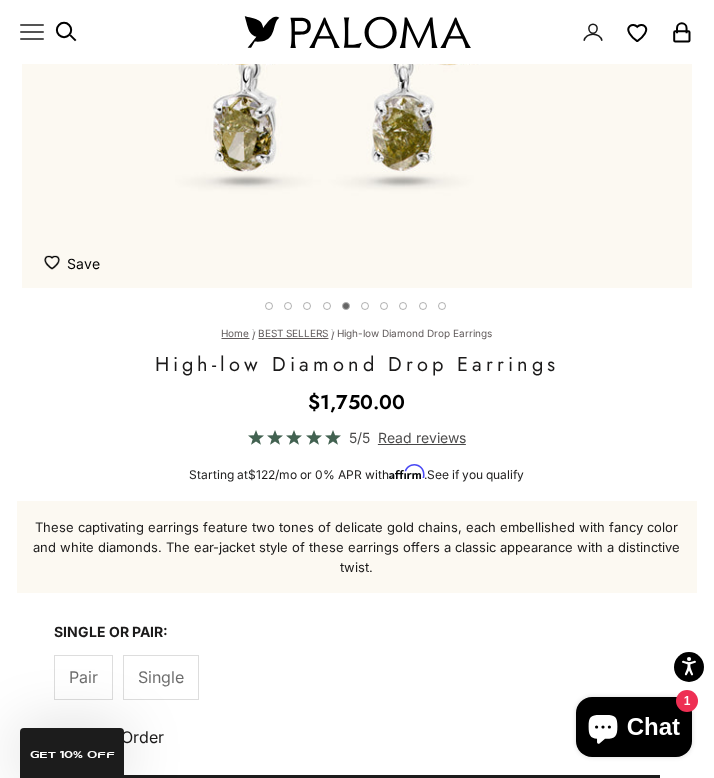 scroll, scrollTop: 0, scrollLeft: 2779, axis: horizontal 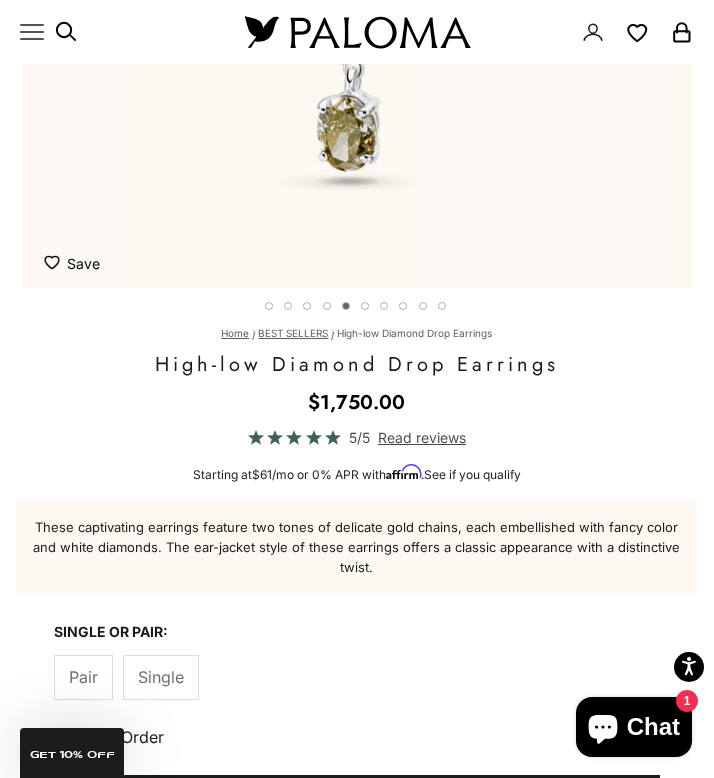 click on "Pair" 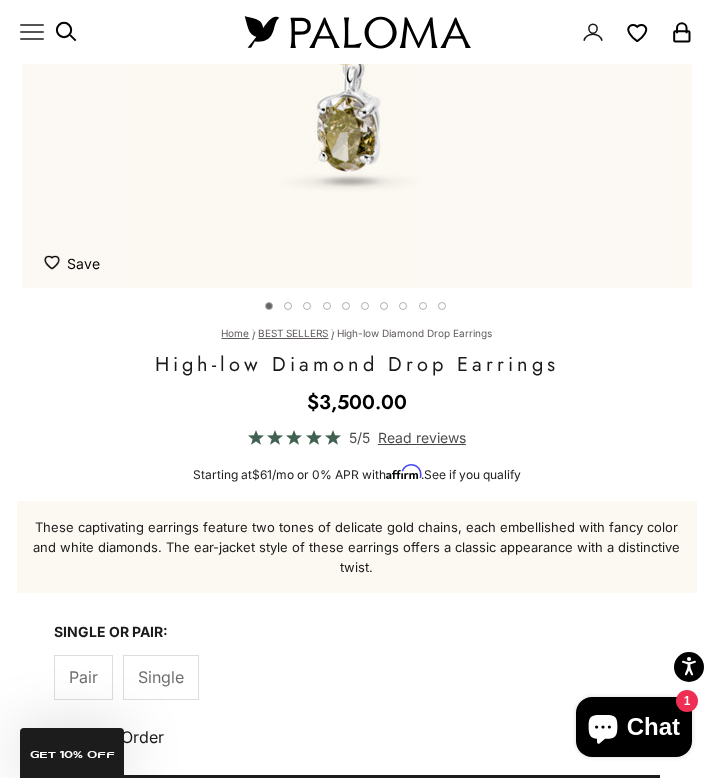 scroll, scrollTop: 0, scrollLeft: 0, axis: both 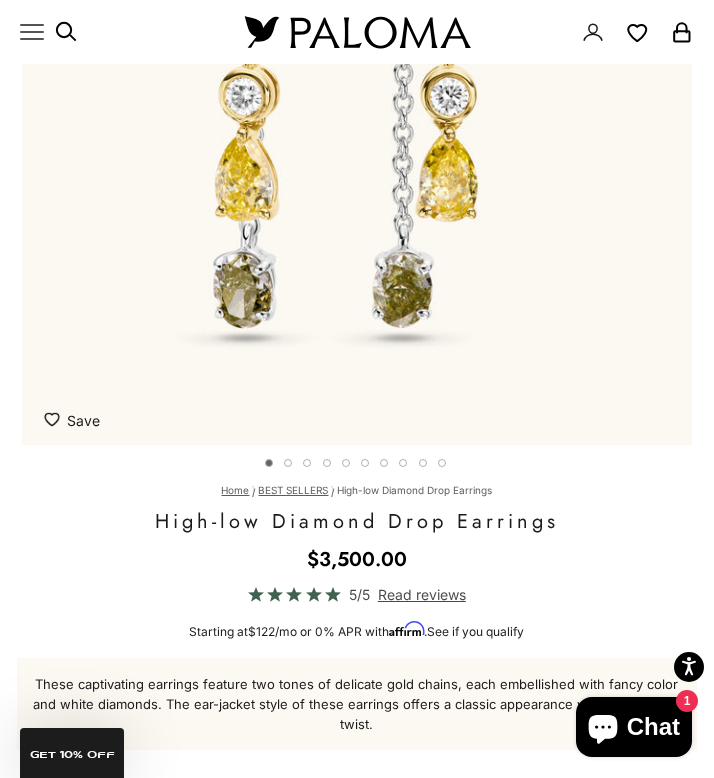 click on "Save
Add to wishlist" at bounding box center (72, 420) 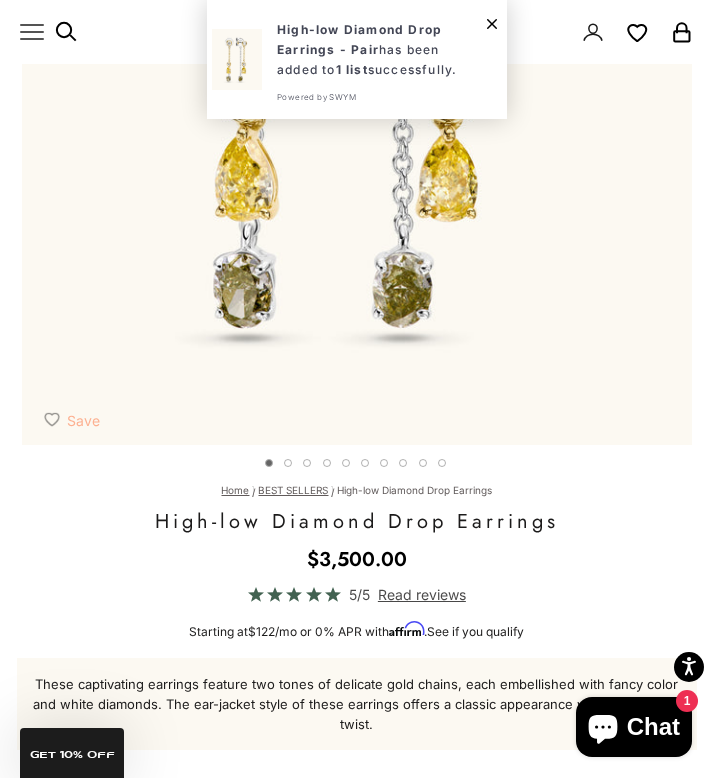 click at bounding box center (492, 22) 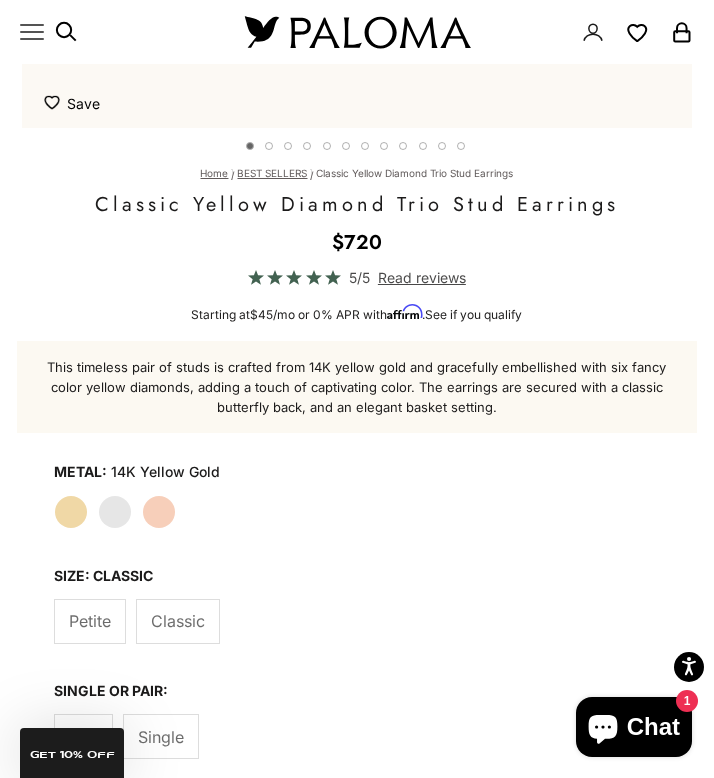 scroll, scrollTop: 1021, scrollLeft: 0, axis: vertical 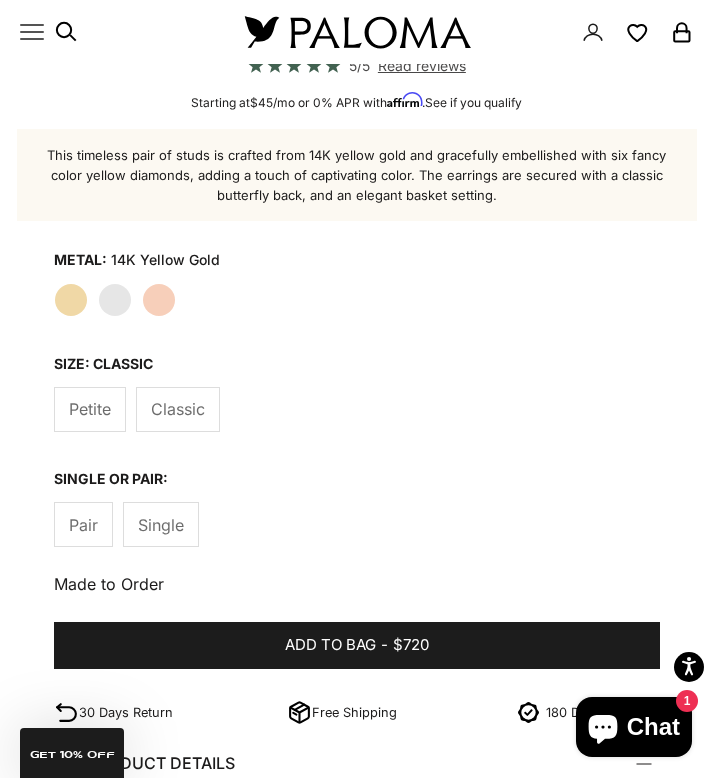 click on "Petite" 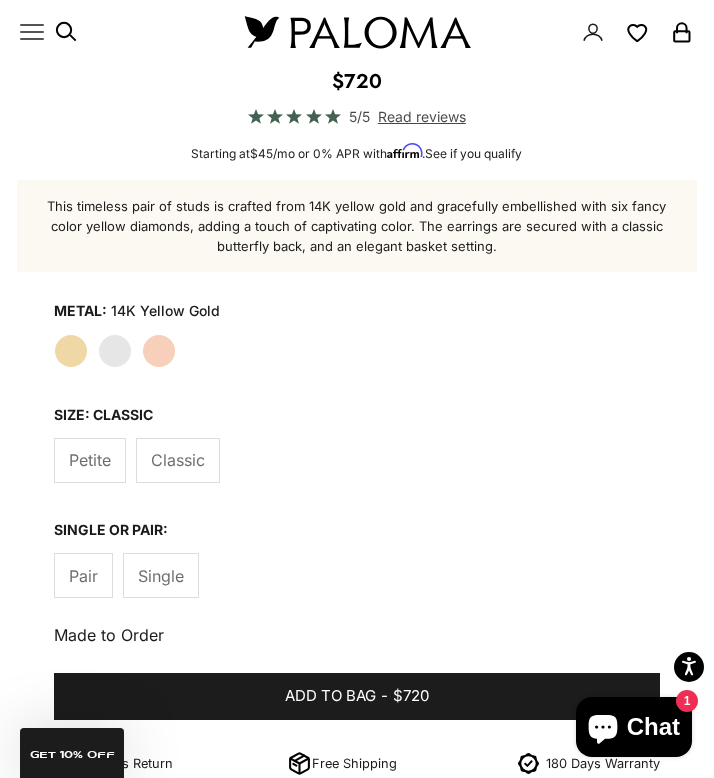 scroll, scrollTop: 1102, scrollLeft: 0, axis: vertical 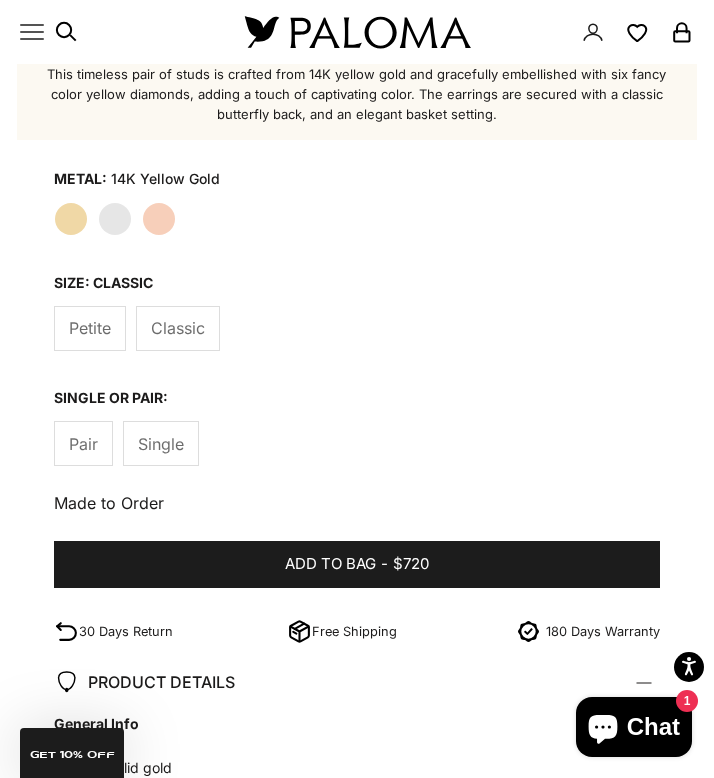 click on "Classic" 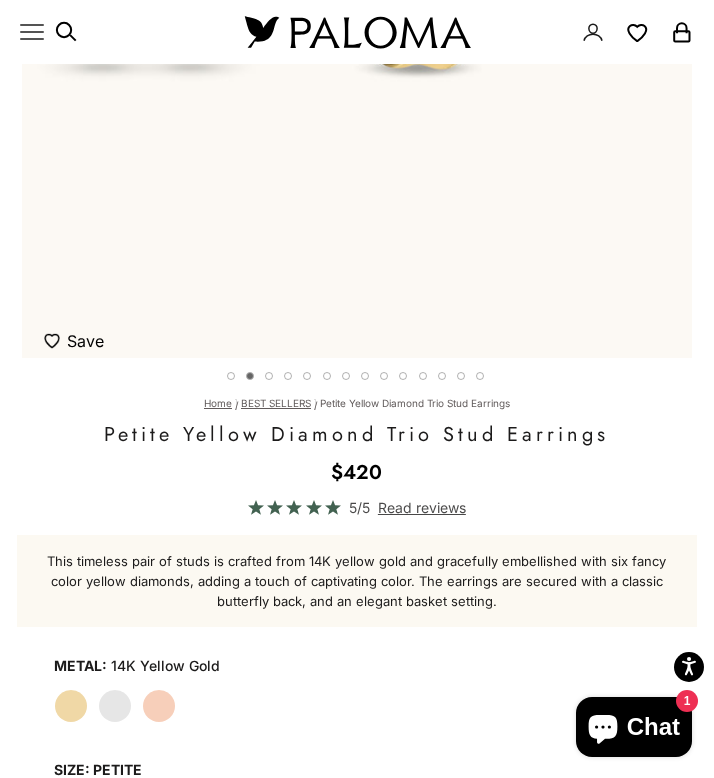 scroll, scrollTop: 353, scrollLeft: 0, axis: vertical 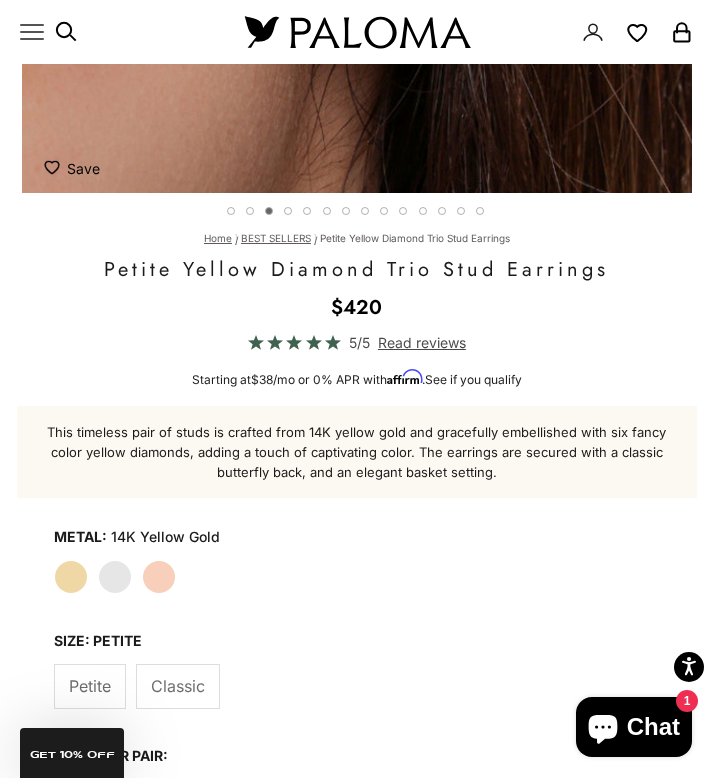 click on "Classic" 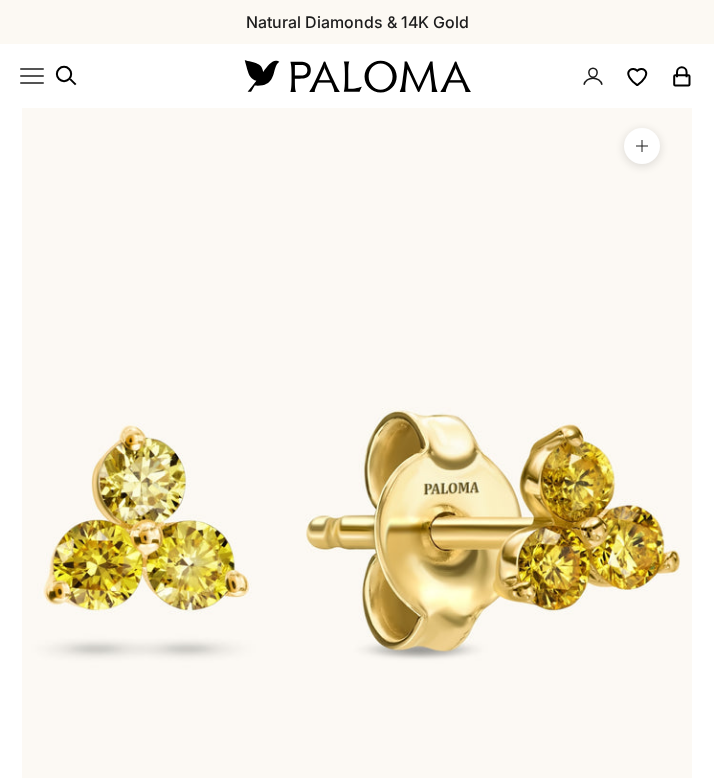 scroll, scrollTop: 0, scrollLeft: 0, axis: both 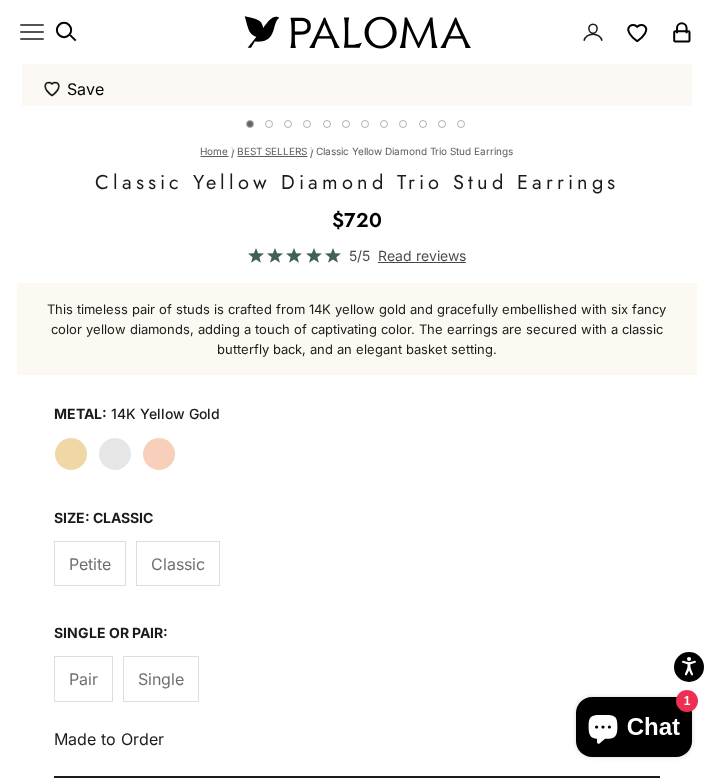 click on "Save" at bounding box center [74, 89] 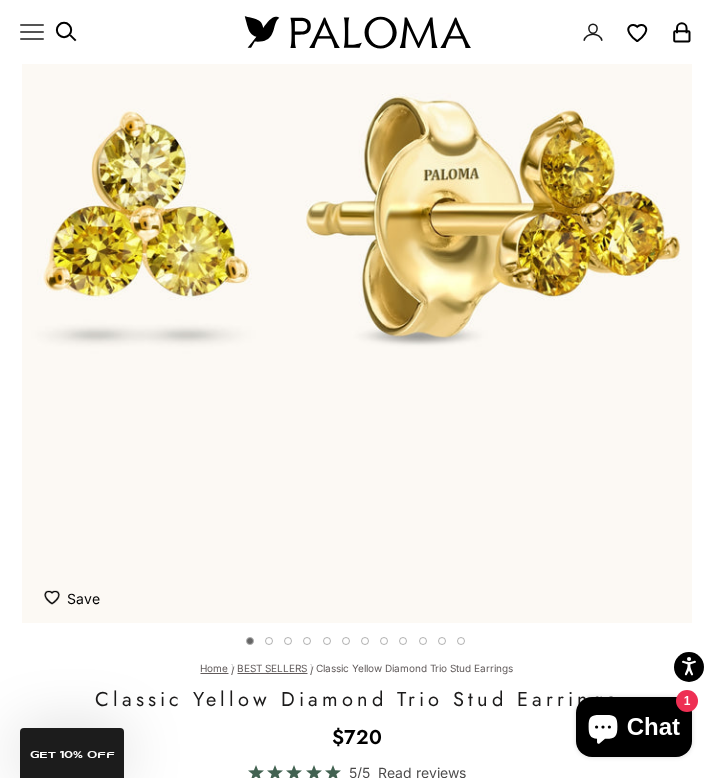 scroll, scrollTop: 307, scrollLeft: 0, axis: vertical 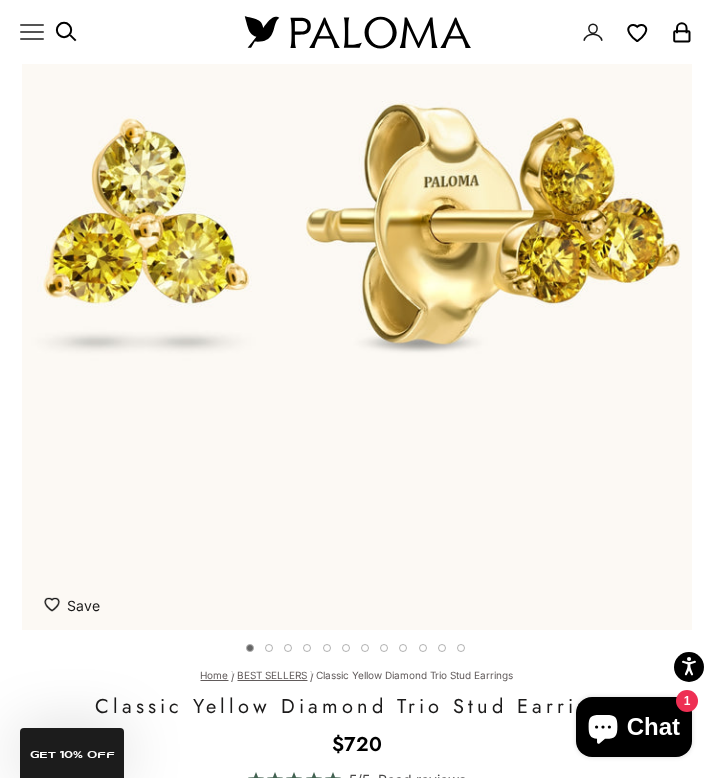 click at bounding box center (55, 603) 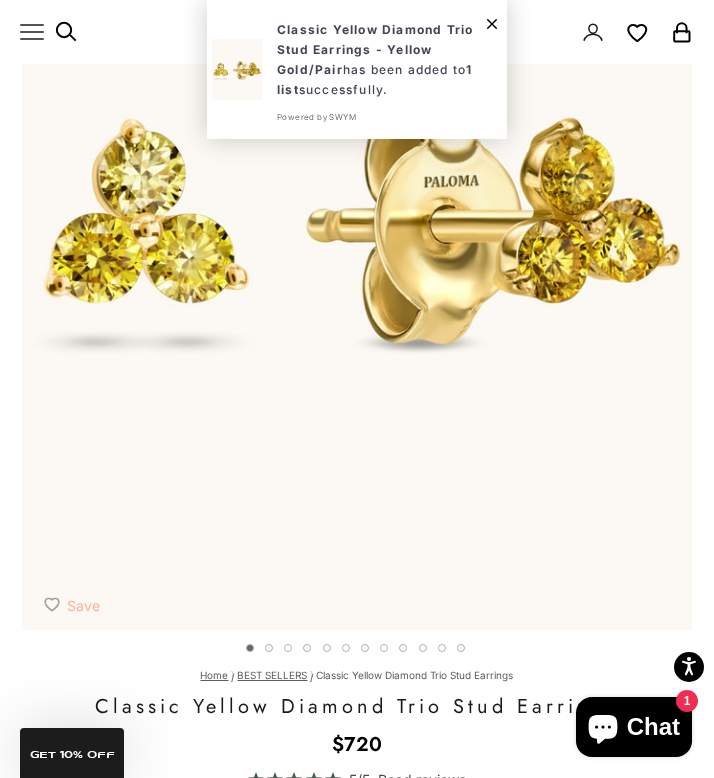 click at bounding box center [492, 22] 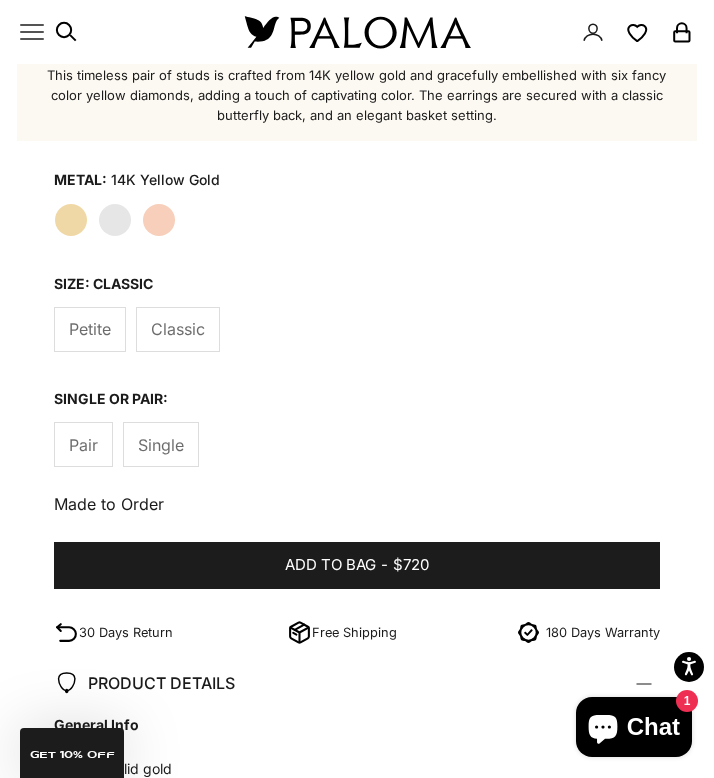 scroll, scrollTop: 1102, scrollLeft: 0, axis: vertical 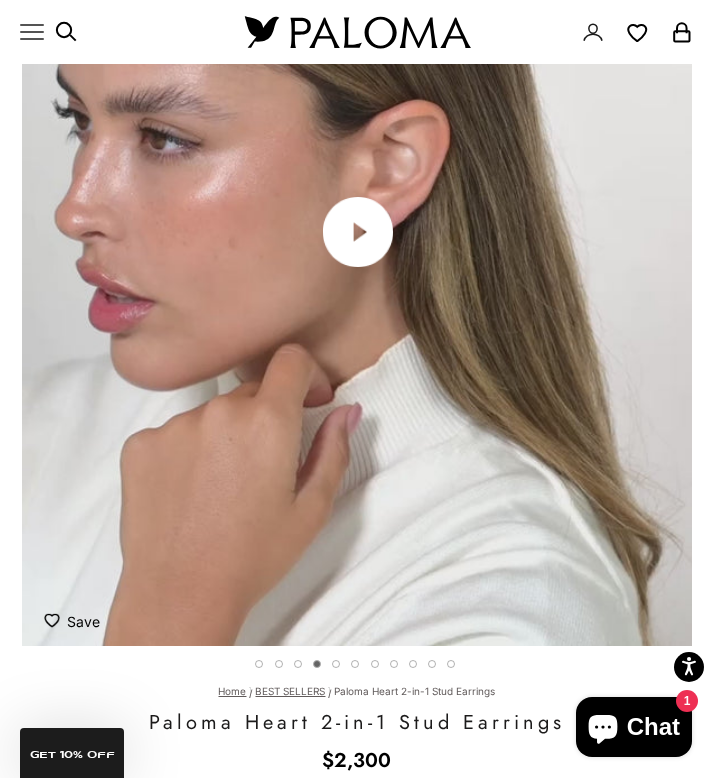 click 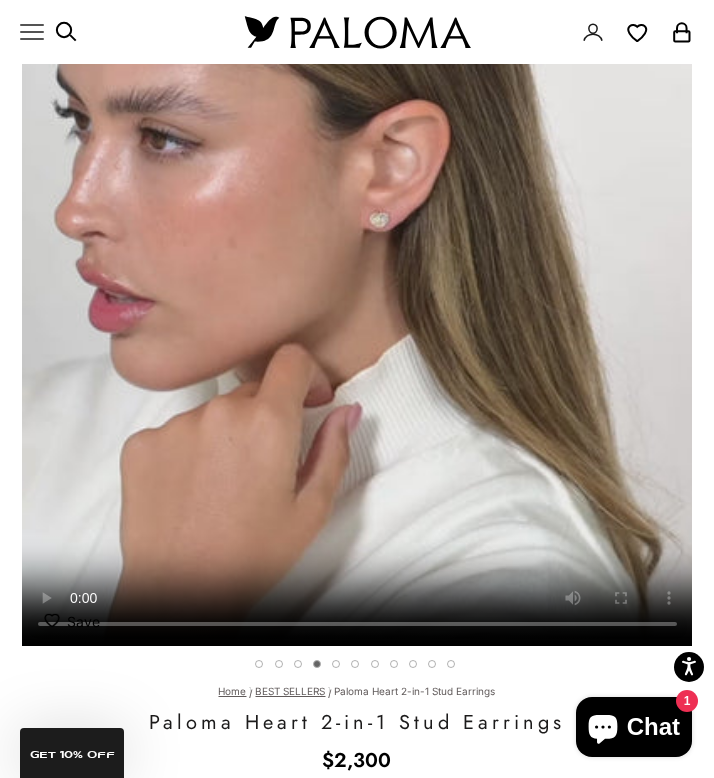 click on "Save
Add to wishlist" at bounding box center [347, 626] 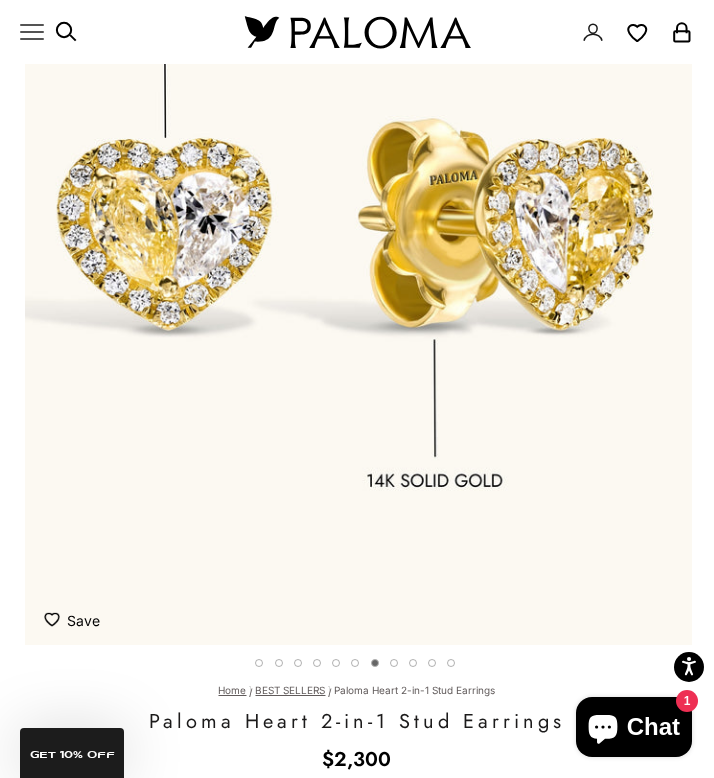 scroll, scrollTop: 0, scrollLeft: 4169, axis: horizontal 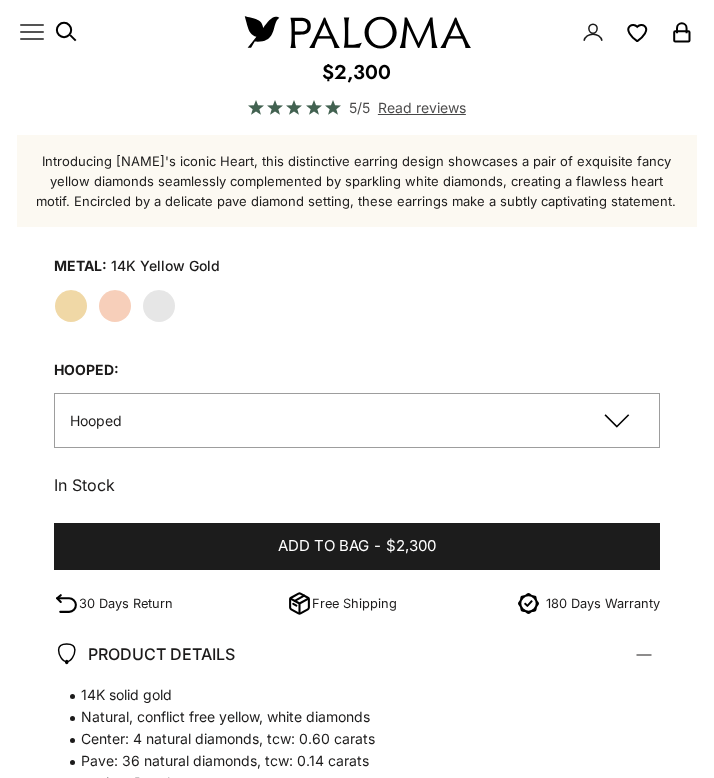 click on "Hooped" 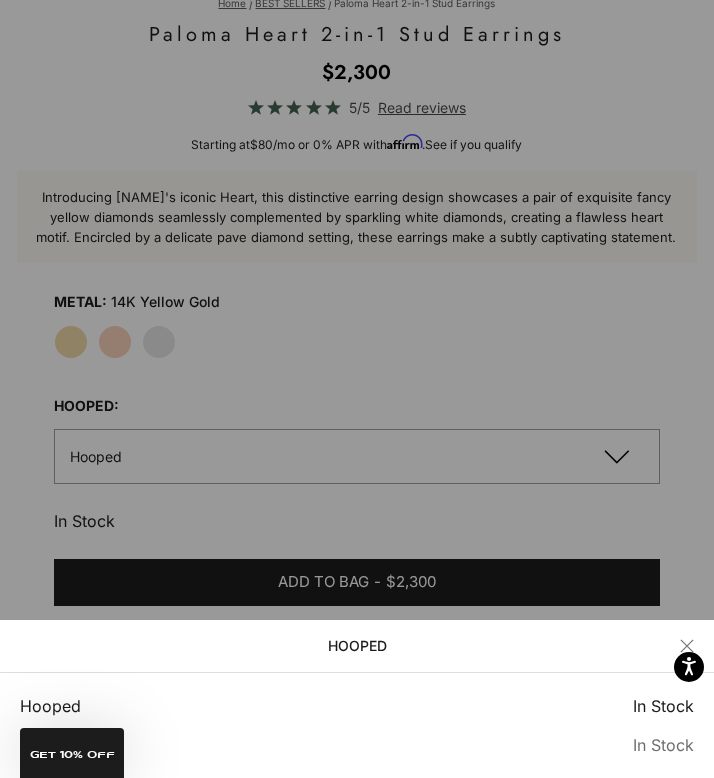 scroll, scrollTop: 979, scrollLeft: 0, axis: vertical 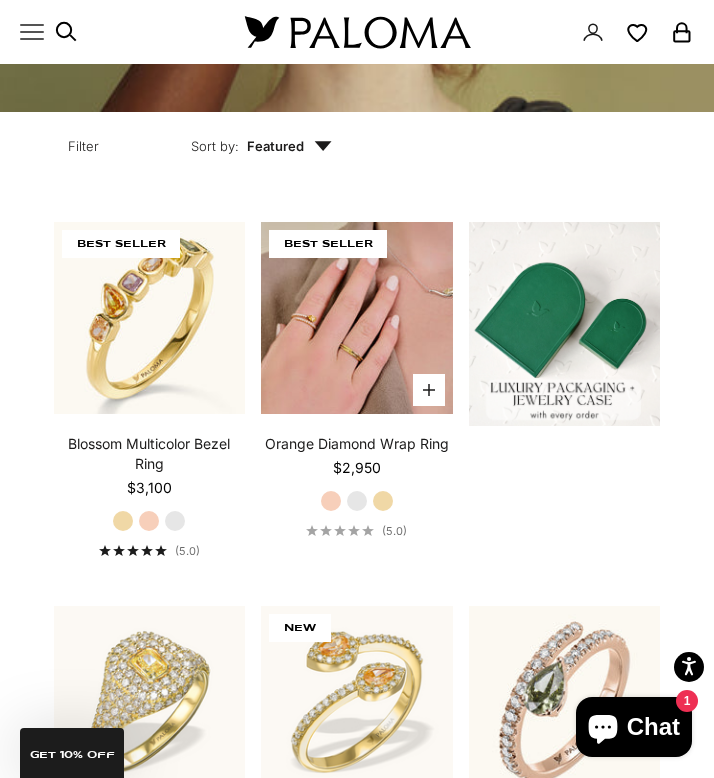click at bounding box center (357, 318) 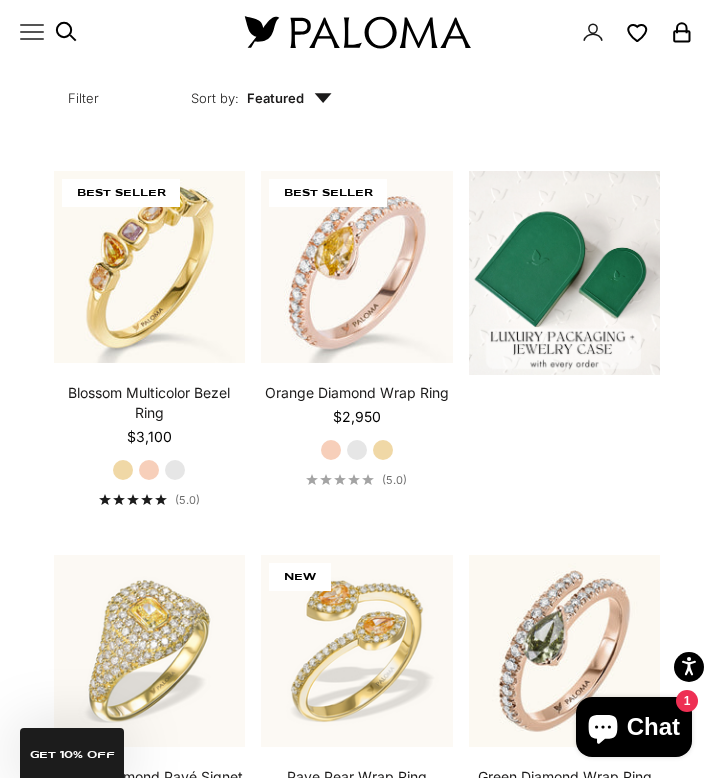 scroll, scrollTop: 459, scrollLeft: 0, axis: vertical 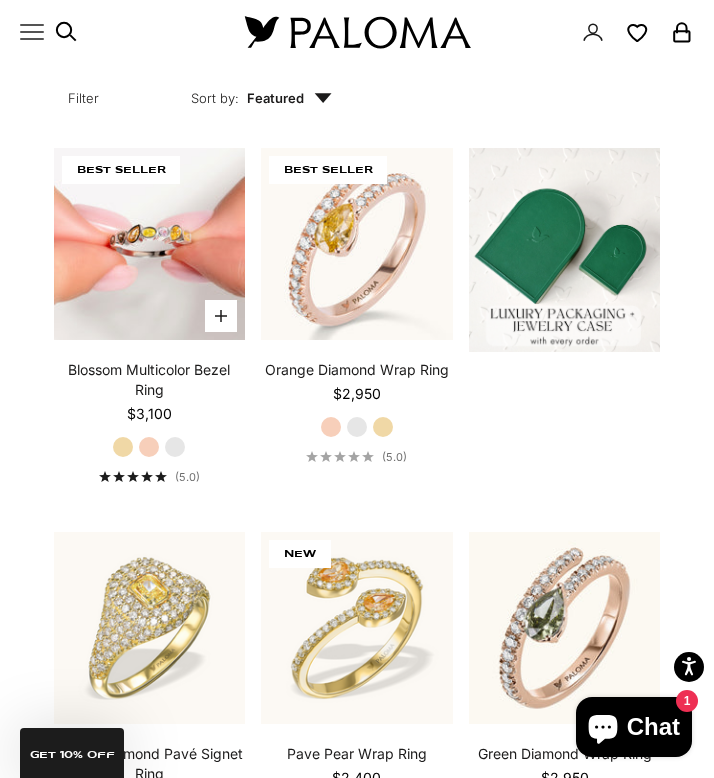 click at bounding box center [150, 244] 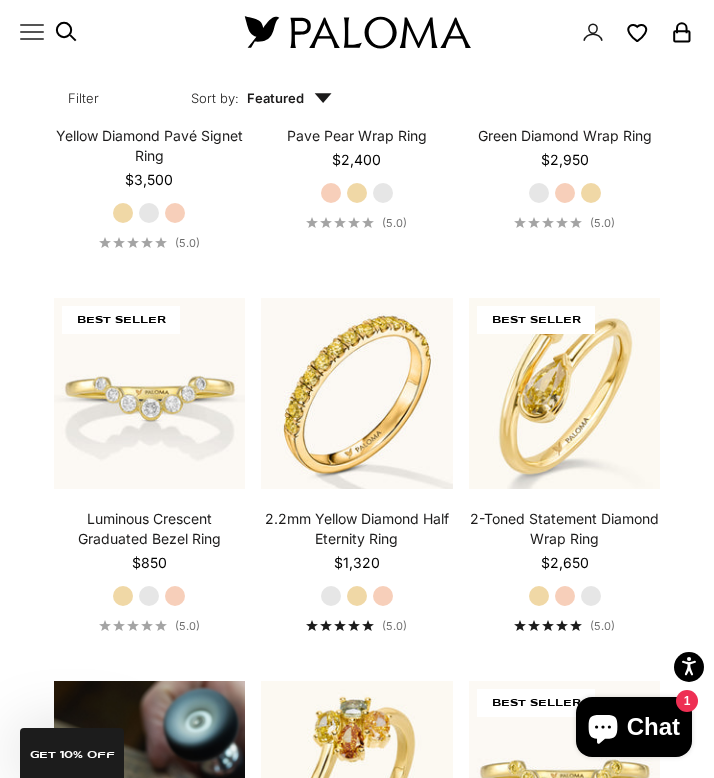 scroll, scrollTop: 1079, scrollLeft: 0, axis: vertical 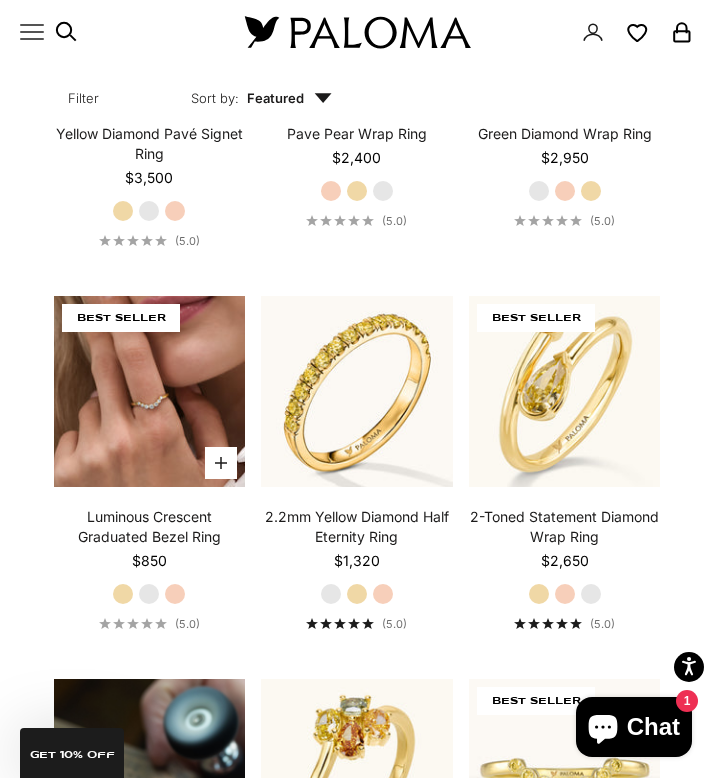 click at bounding box center [150, 392] 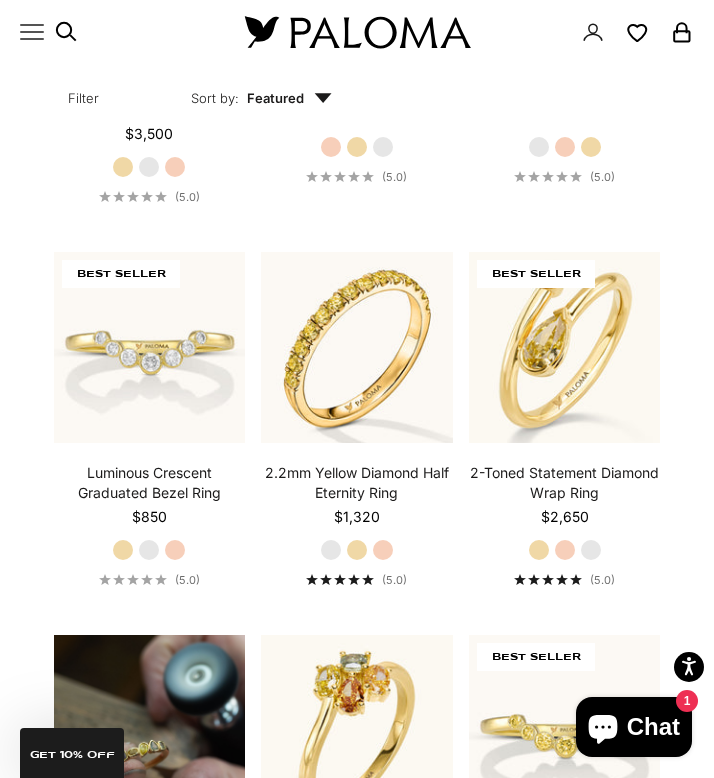 scroll, scrollTop: 1115, scrollLeft: 0, axis: vertical 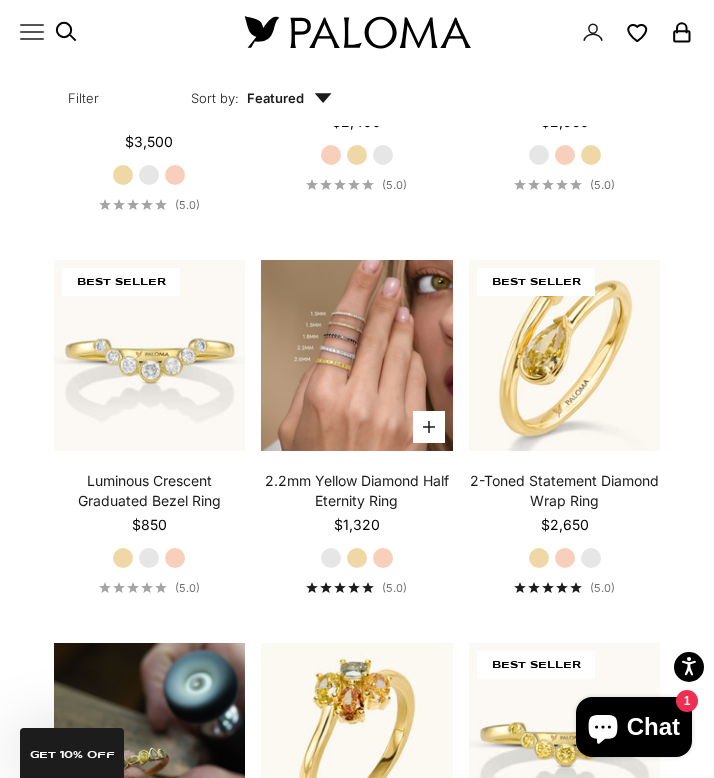 click at bounding box center [357, 356] 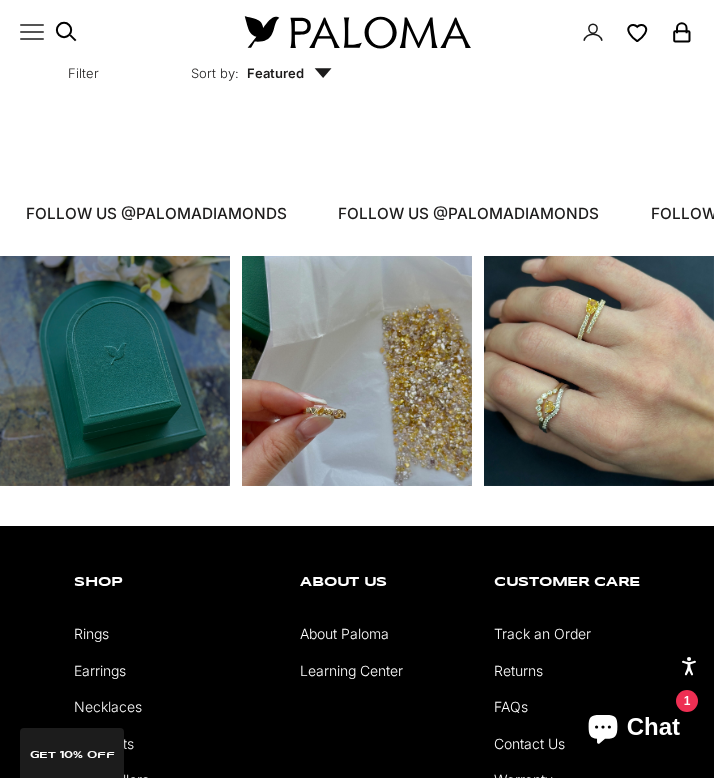 scroll, scrollTop: 8912, scrollLeft: 0, axis: vertical 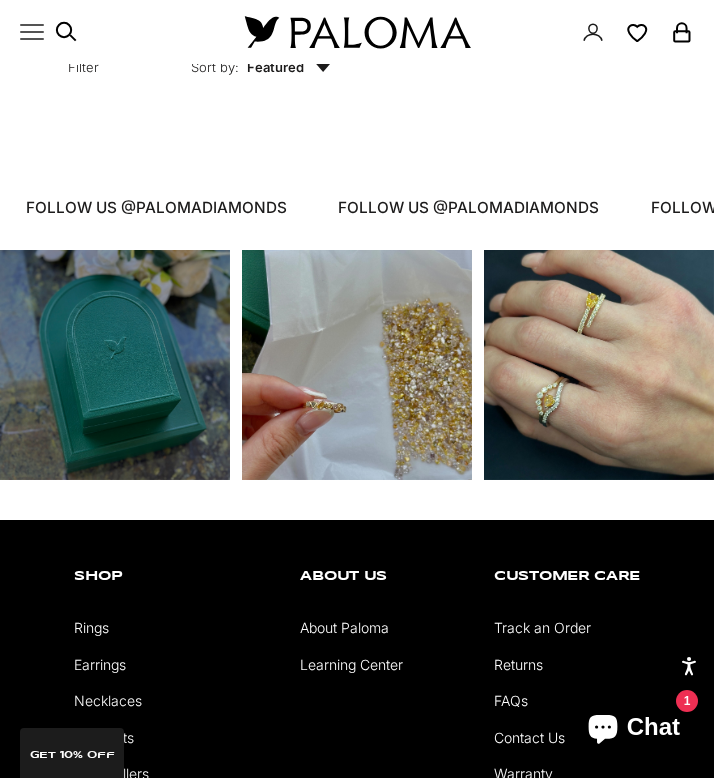click at bounding box center [357, 32] 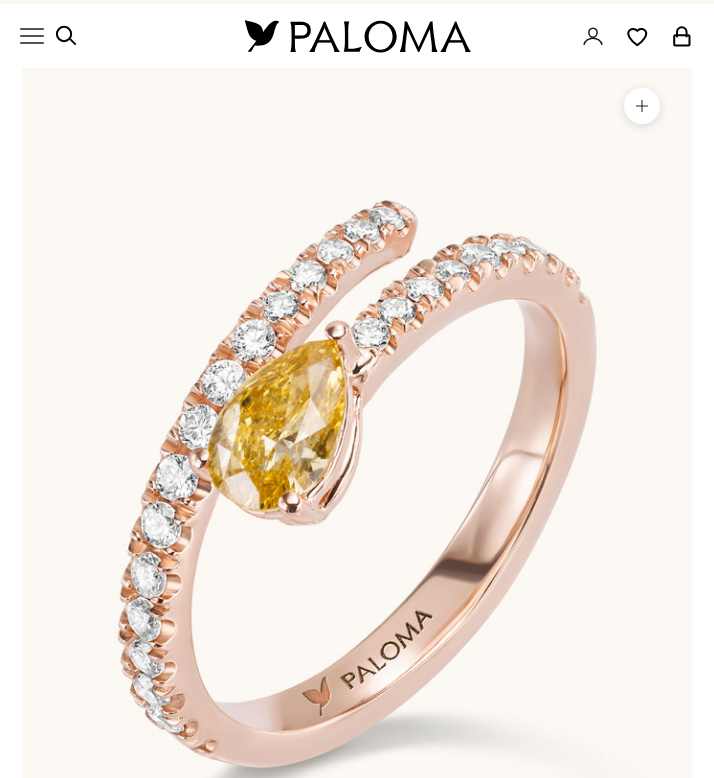 scroll, scrollTop: 742, scrollLeft: 0, axis: vertical 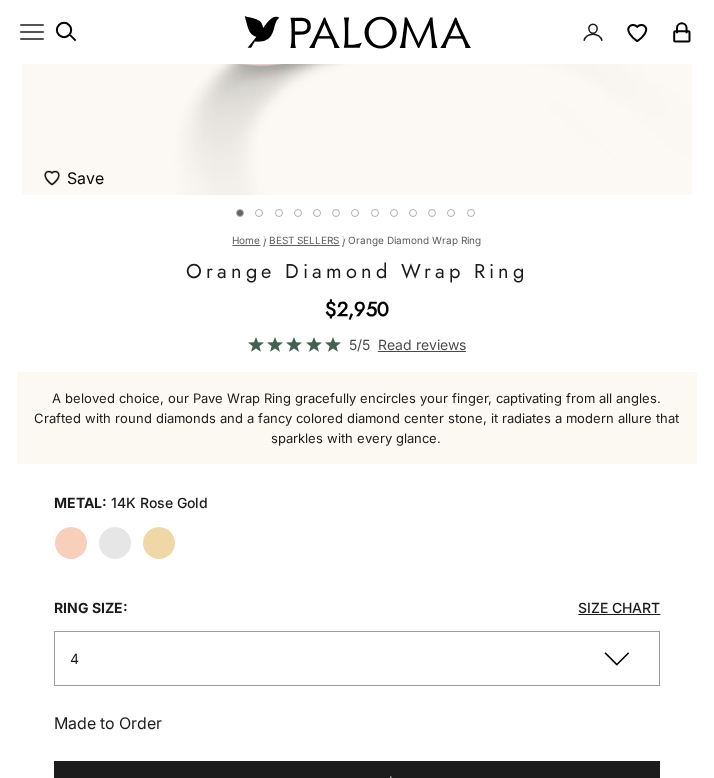 click on "White Gold" 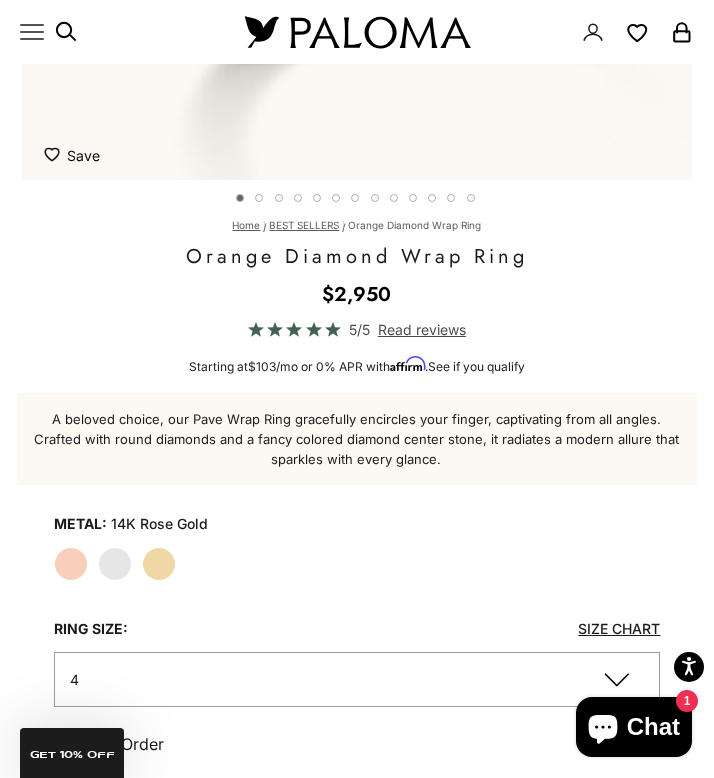 scroll, scrollTop: 891, scrollLeft: 0, axis: vertical 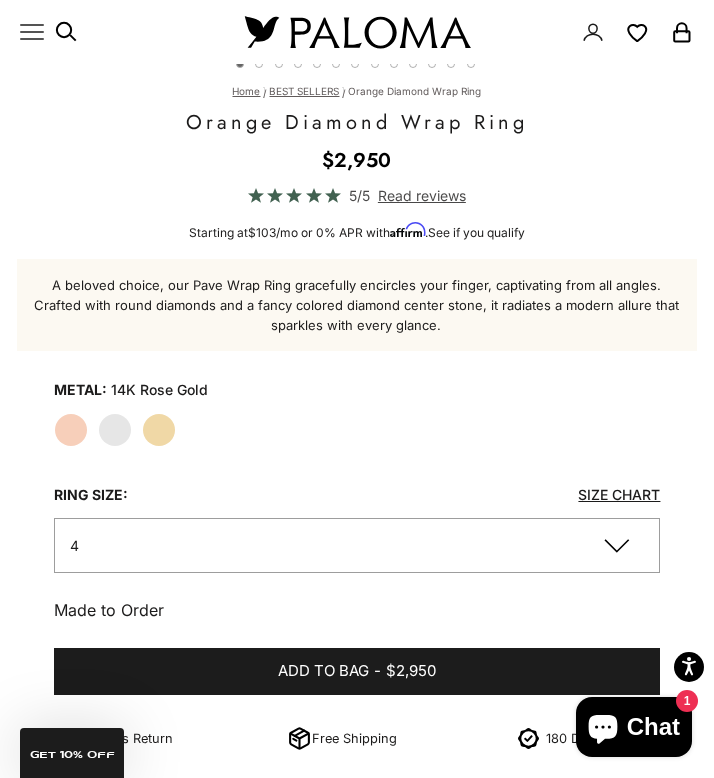 click on "White Gold" 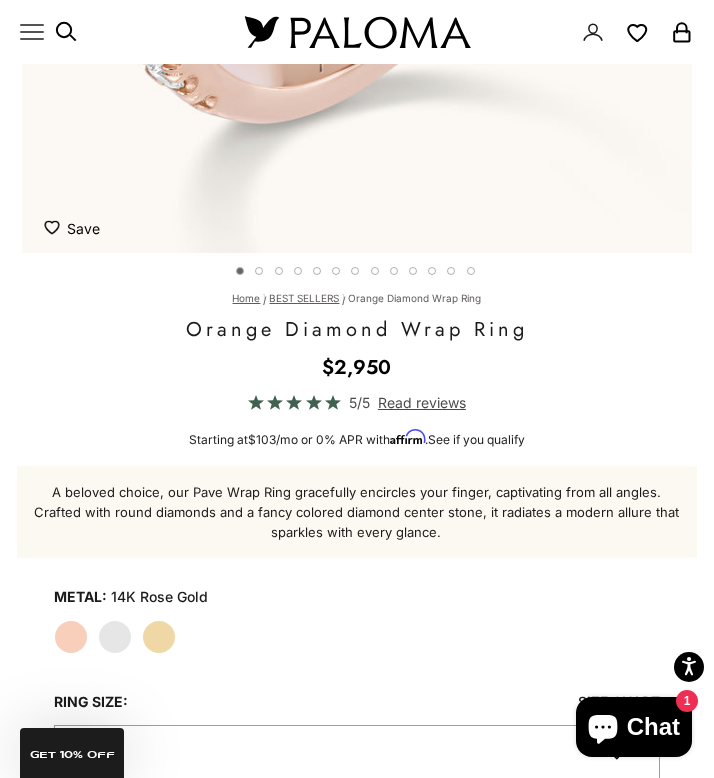scroll, scrollTop: 689, scrollLeft: 0, axis: vertical 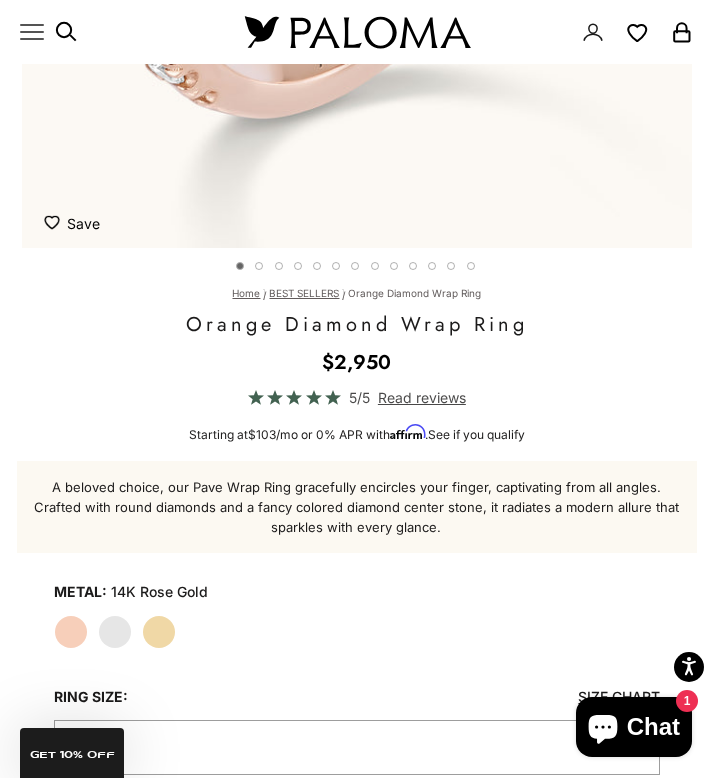 click on "Rose Gold" 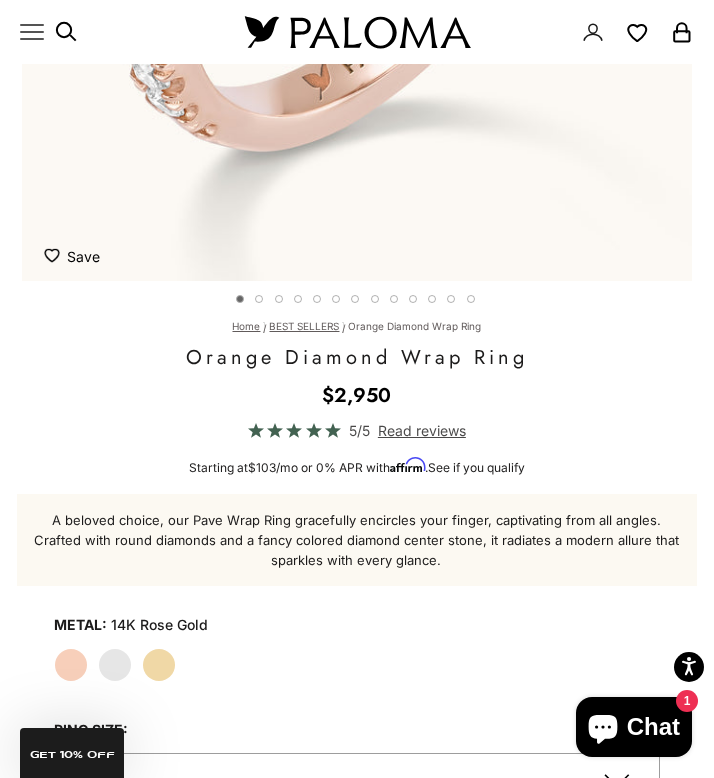 scroll, scrollTop: 742, scrollLeft: 0, axis: vertical 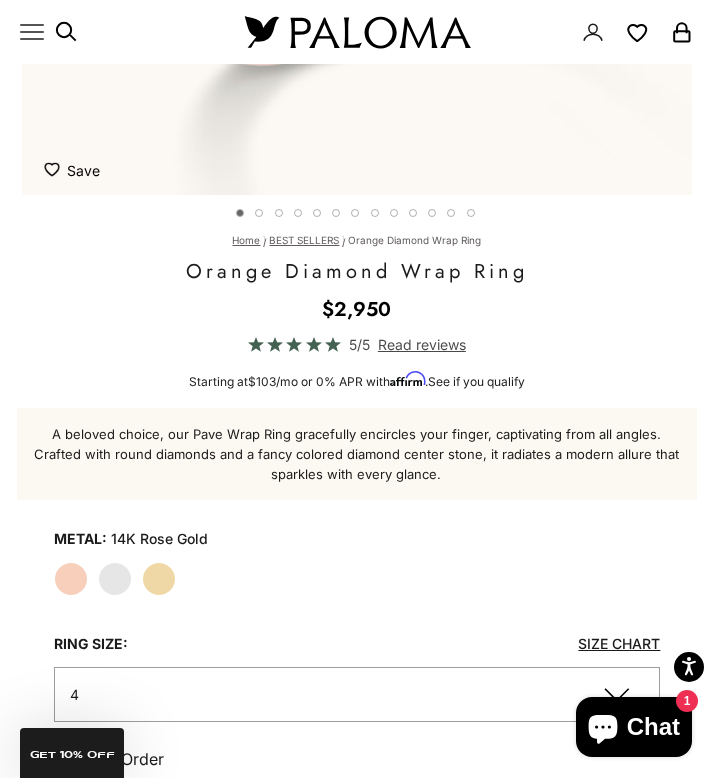 click on "White Gold" 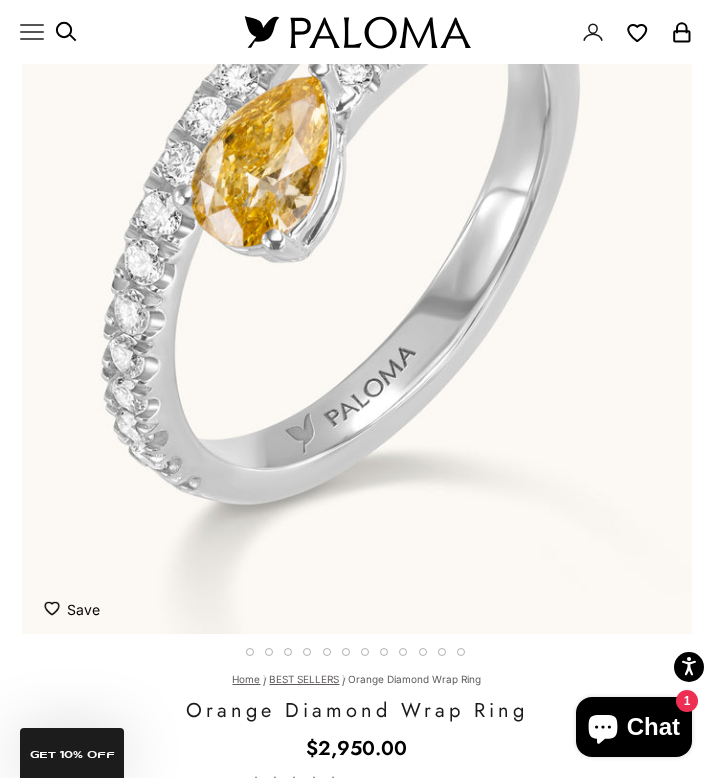 scroll, scrollTop: 301, scrollLeft: 0, axis: vertical 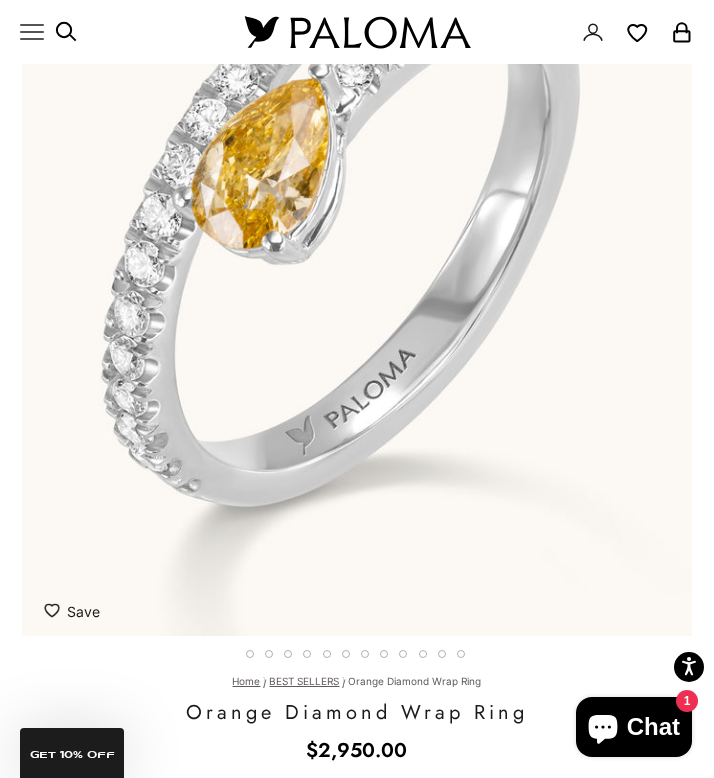 click on "Save
Add to wishlist" at bounding box center (72, 611) 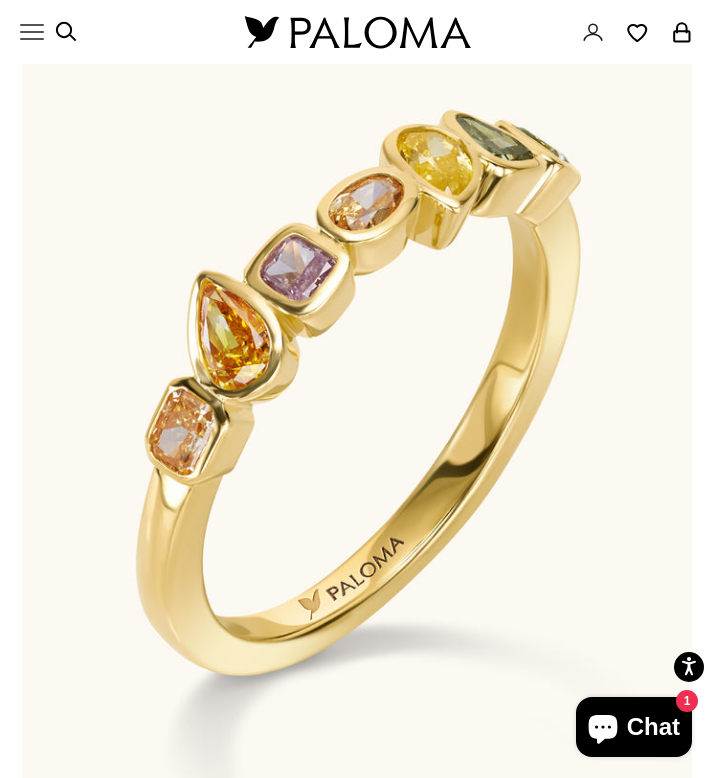 scroll, scrollTop: 118, scrollLeft: 0, axis: vertical 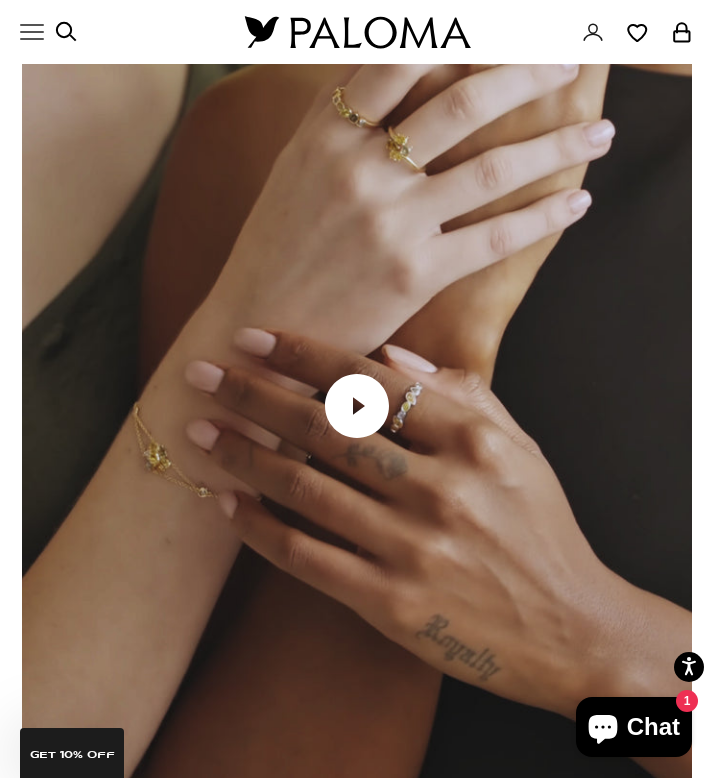 click 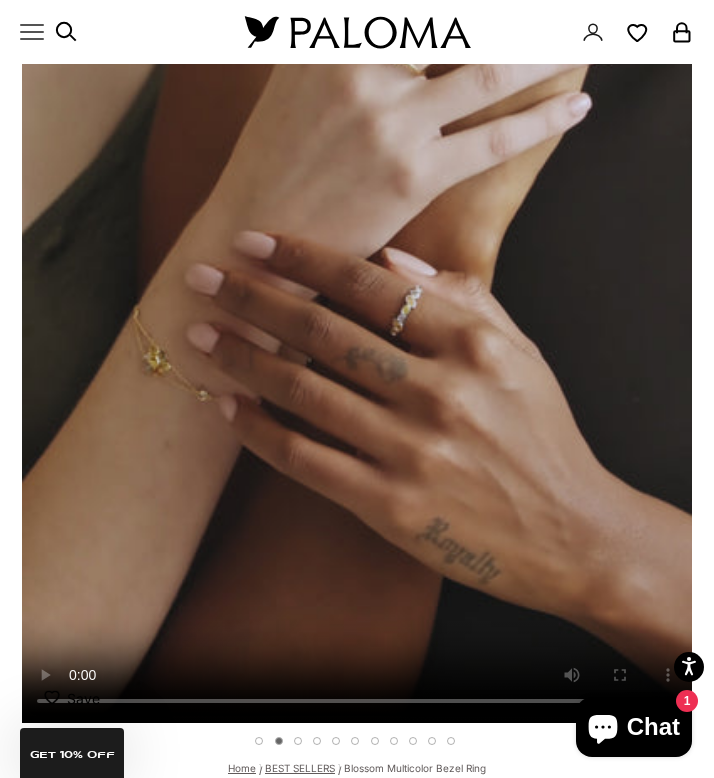 scroll, scrollTop: 219, scrollLeft: 0, axis: vertical 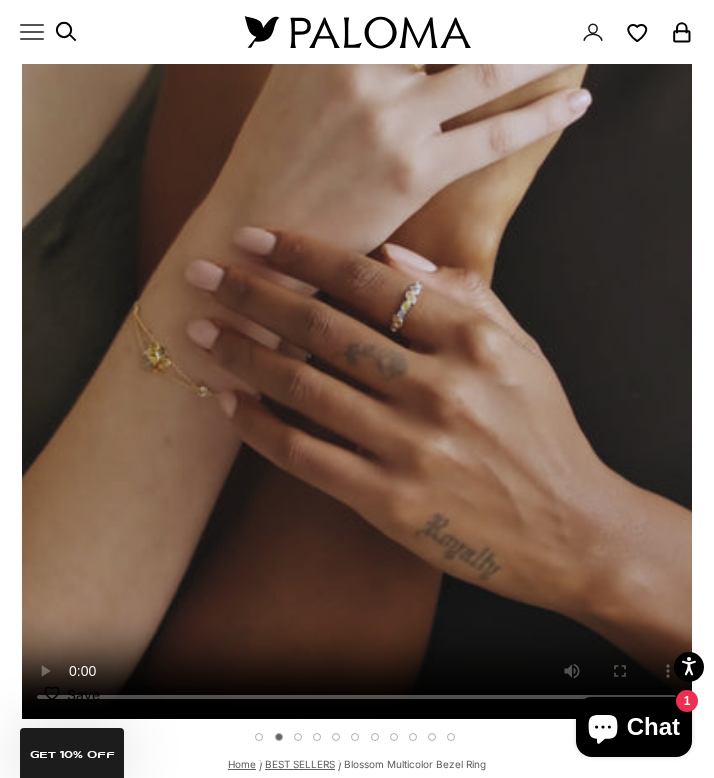 click on "Save
Add to wishlist" at bounding box center (347, 699) 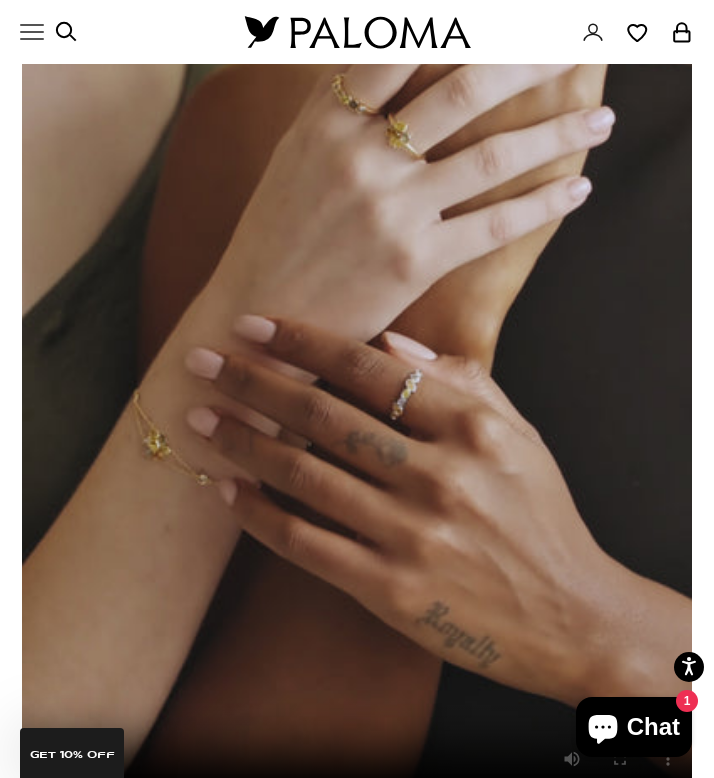 scroll, scrollTop: 130, scrollLeft: 0, axis: vertical 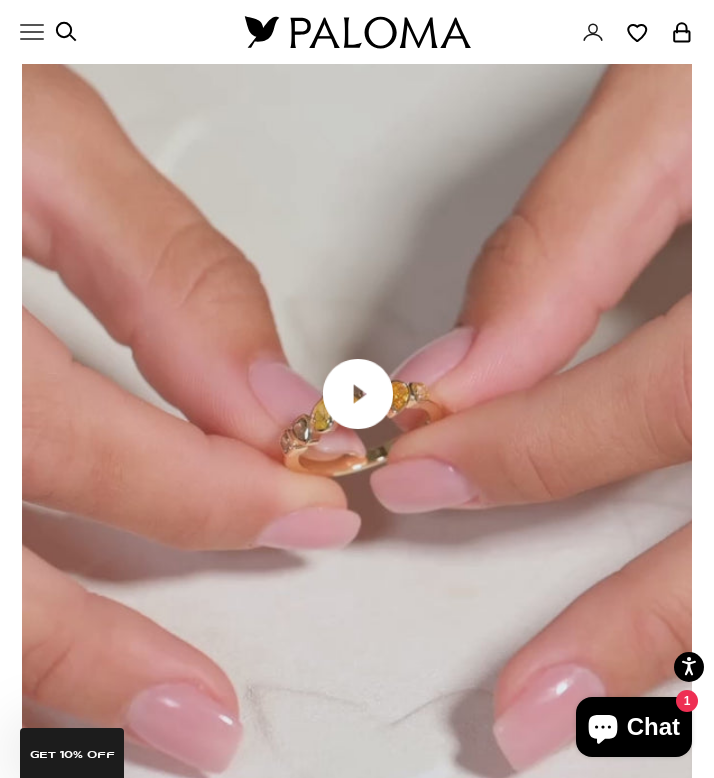 click 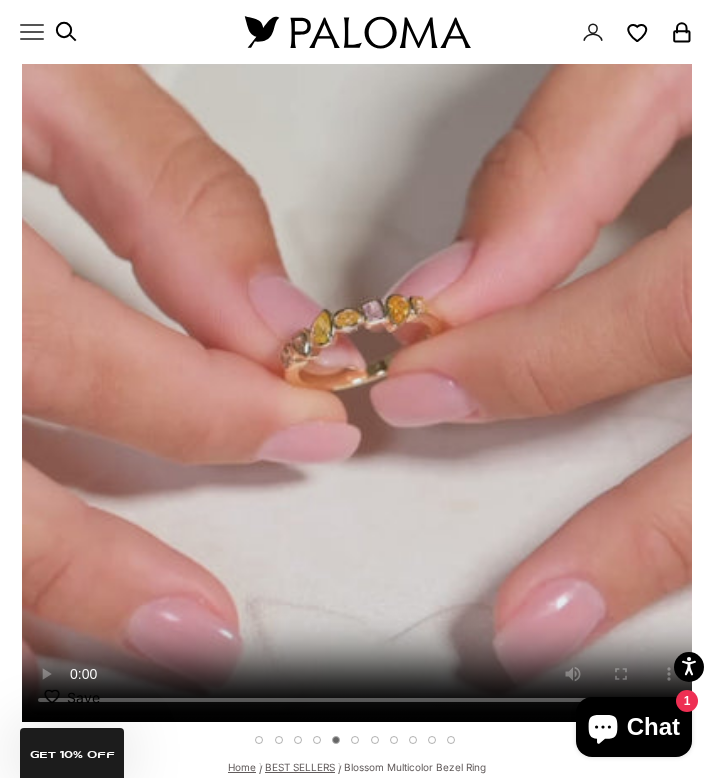 scroll, scrollTop: 219, scrollLeft: 0, axis: vertical 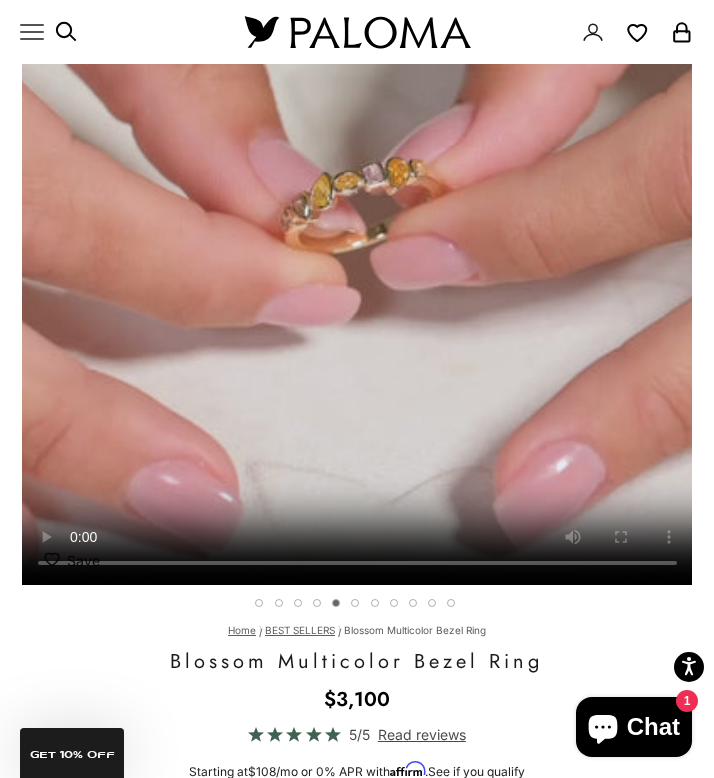 click on "Save
Add to wishlist" at bounding box center [72, 560] 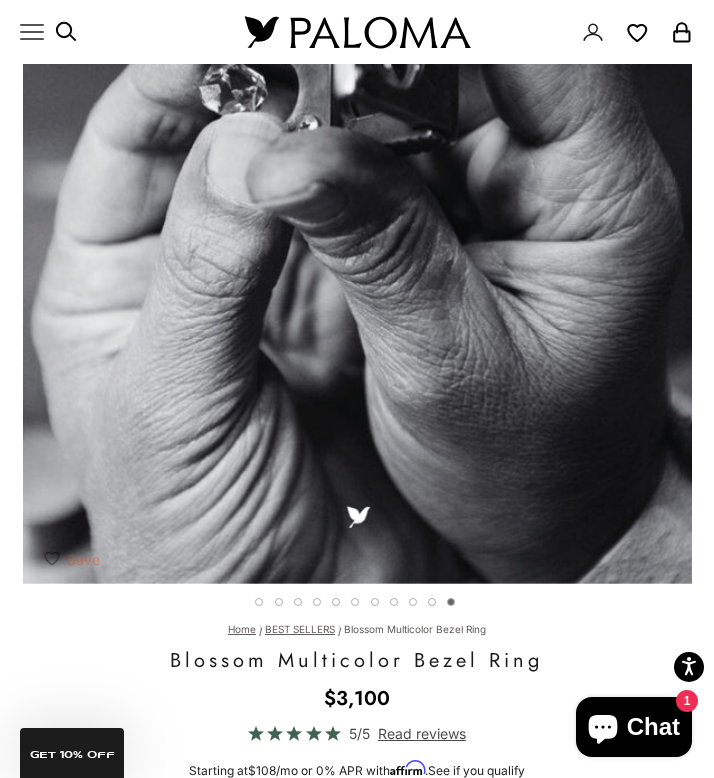 scroll, scrollTop: 0, scrollLeft: 6949, axis: horizontal 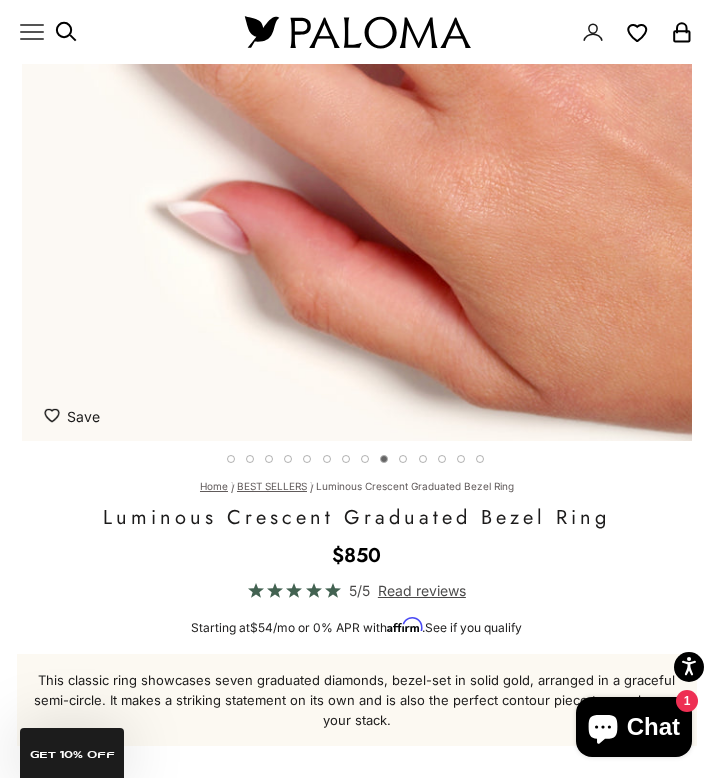 click on "Save
Add to wishlist" at bounding box center [72, 416] 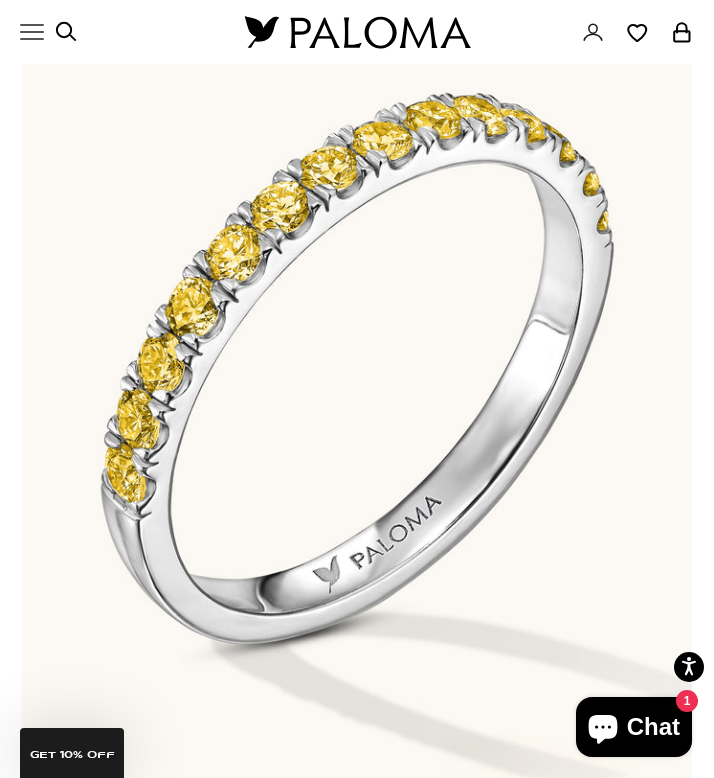 scroll, scrollTop: 0, scrollLeft: 0, axis: both 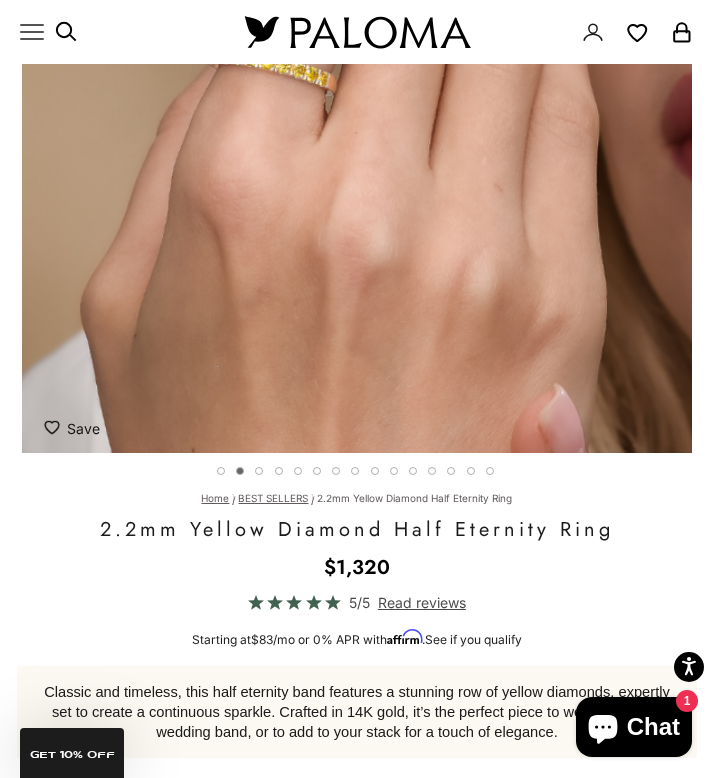click at bounding box center (55, 426) 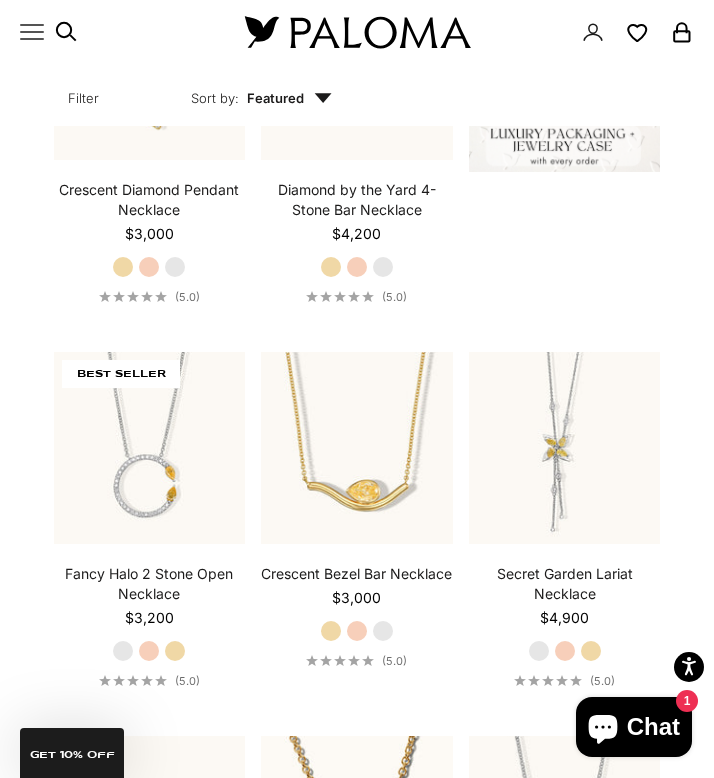 scroll, scrollTop: 641, scrollLeft: 0, axis: vertical 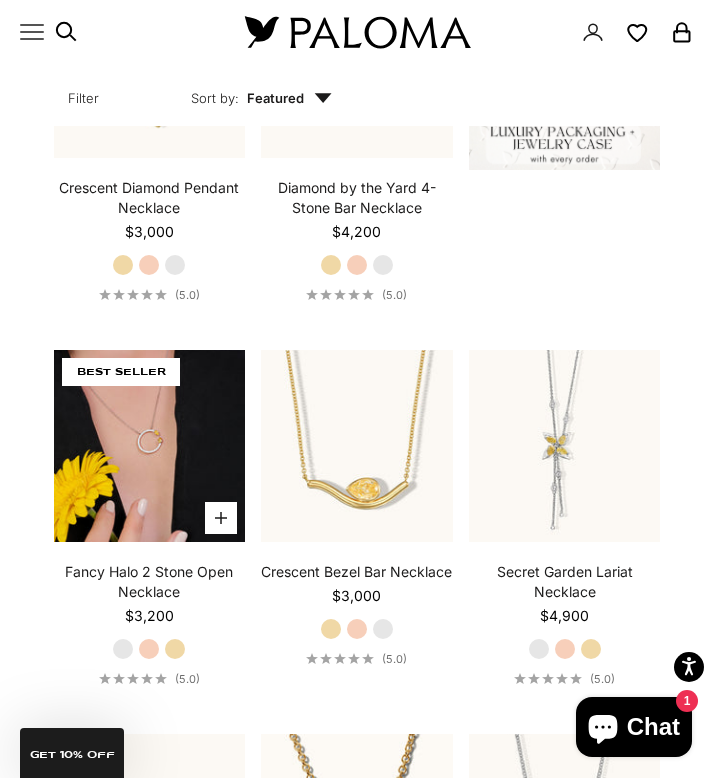 click at bounding box center [150, 446] 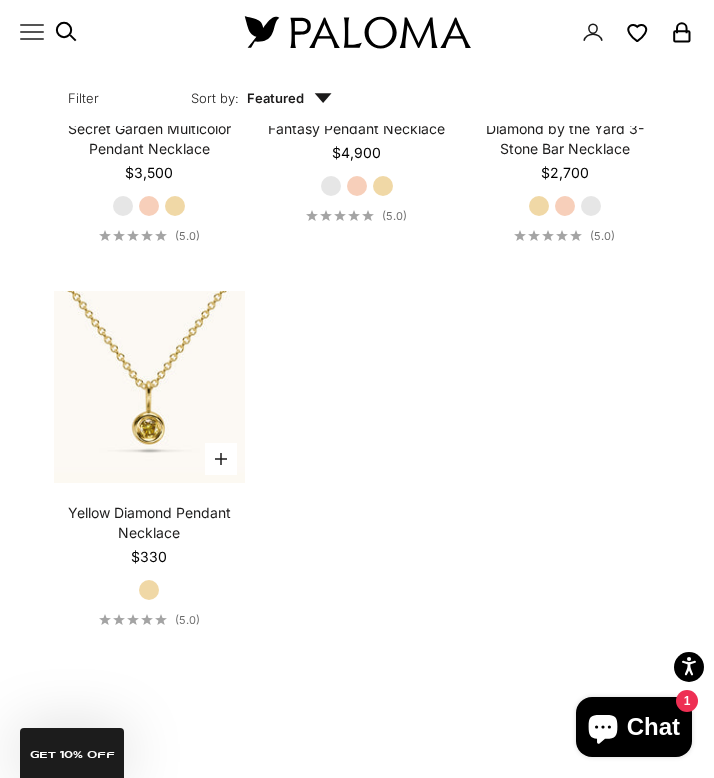 scroll, scrollTop: 2648, scrollLeft: 0, axis: vertical 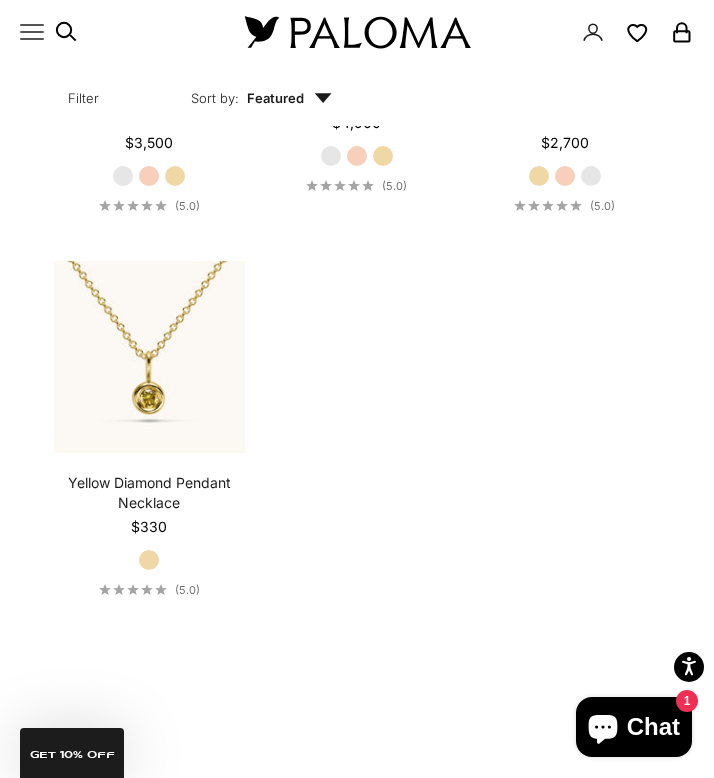click at bounding box center (357, 32) 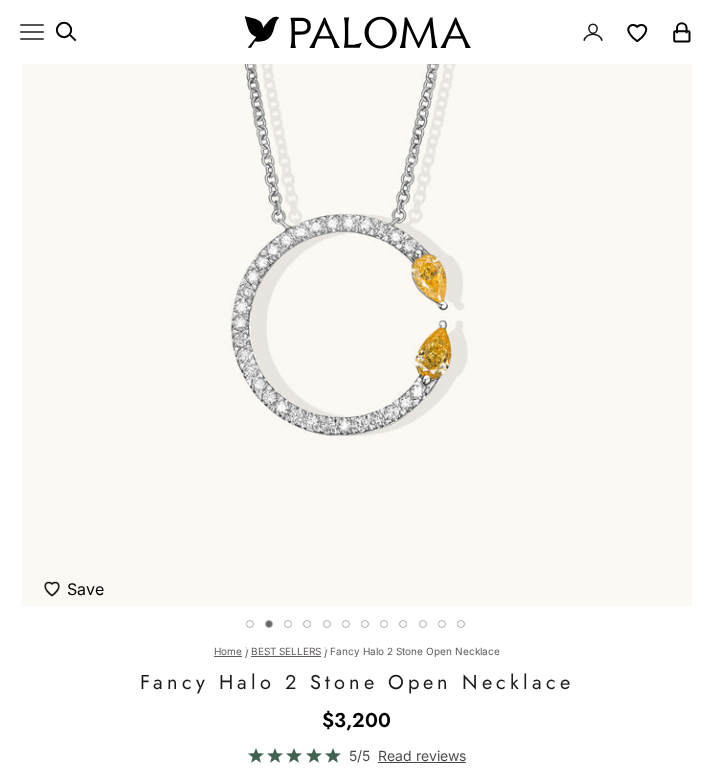 scroll, scrollTop: 338, scrollLeft: 0, axis: vertical 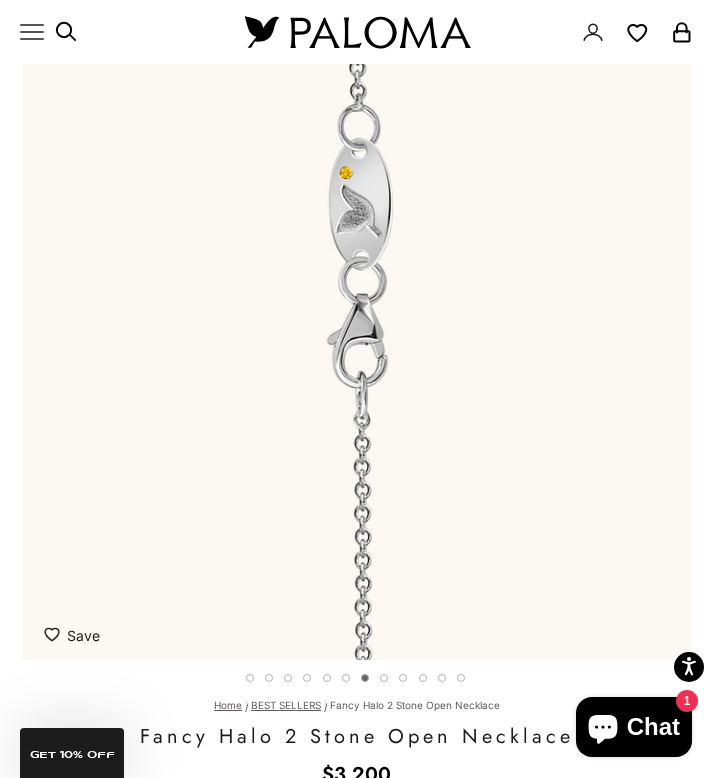 click on "Save
Add to wishlist" at bounding box center [72, 635] 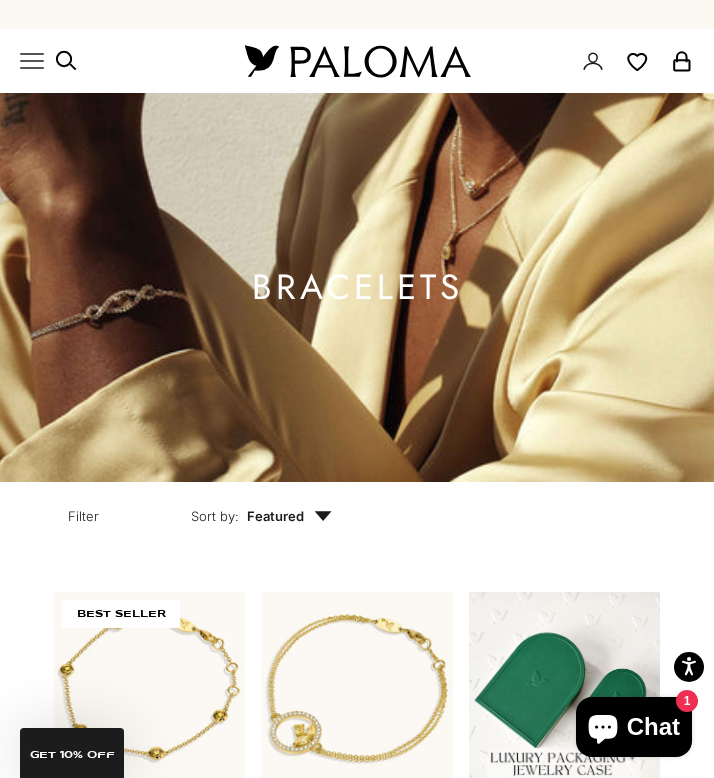 scroll, scrollTop: 0, scrollLeft: 0, axis: both 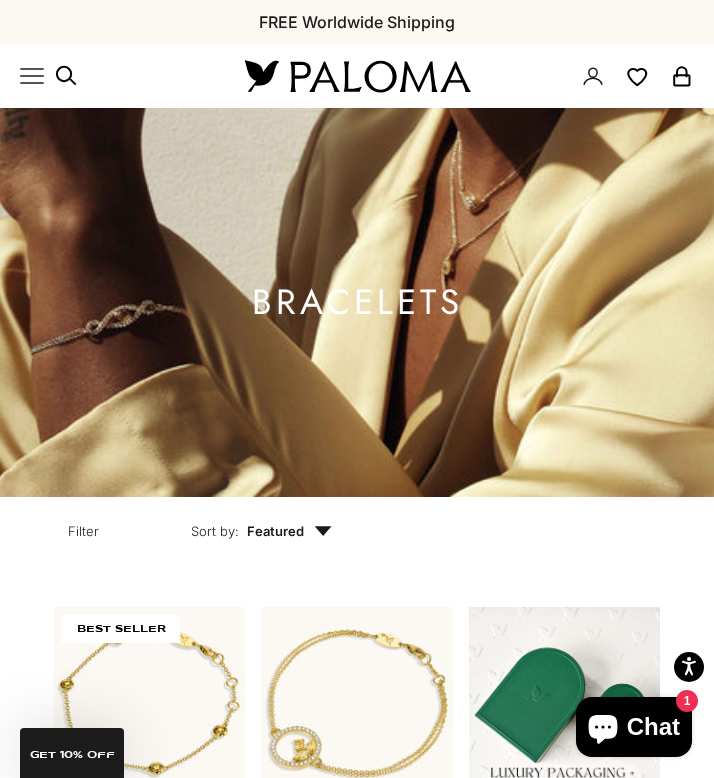 click at bounding box center (357, 76) 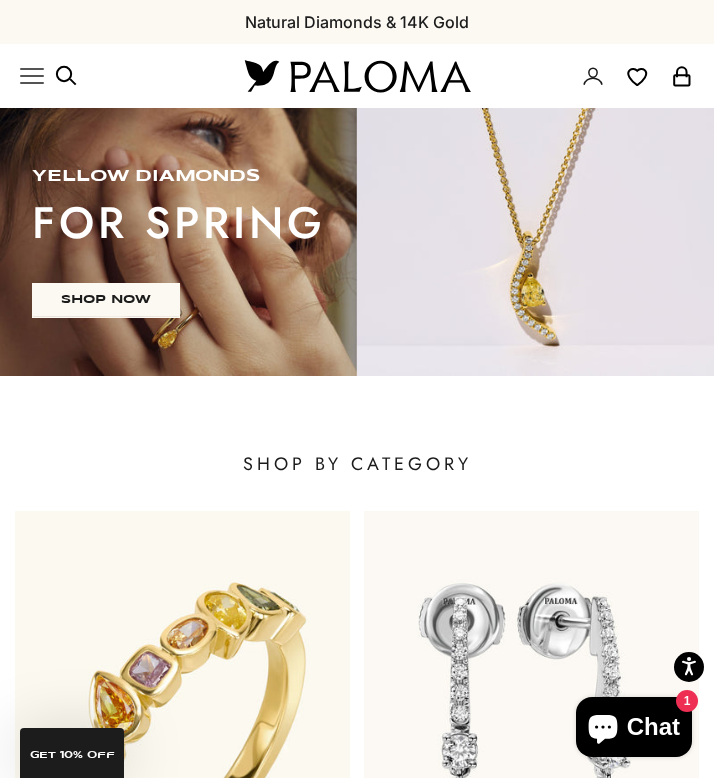 scroll, scrollTop: 0, scrollLeft: 0, axis: both 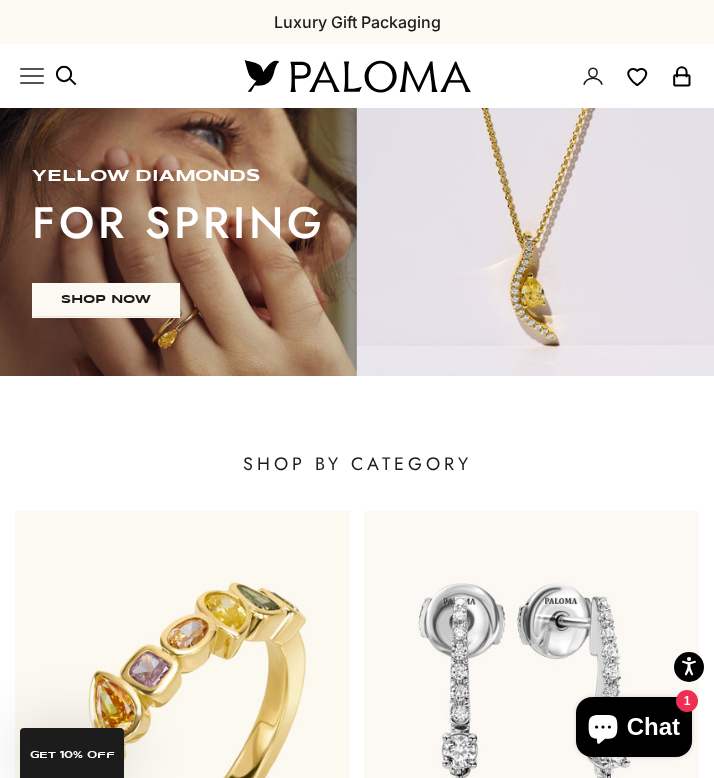 click 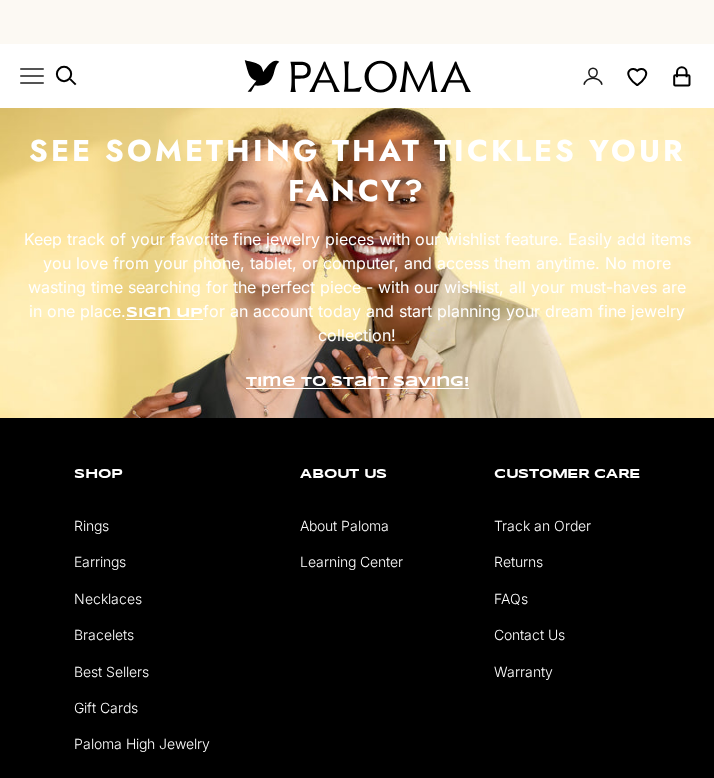 scroll, scrollTop: 0, scrollLeft: 0, axis: both 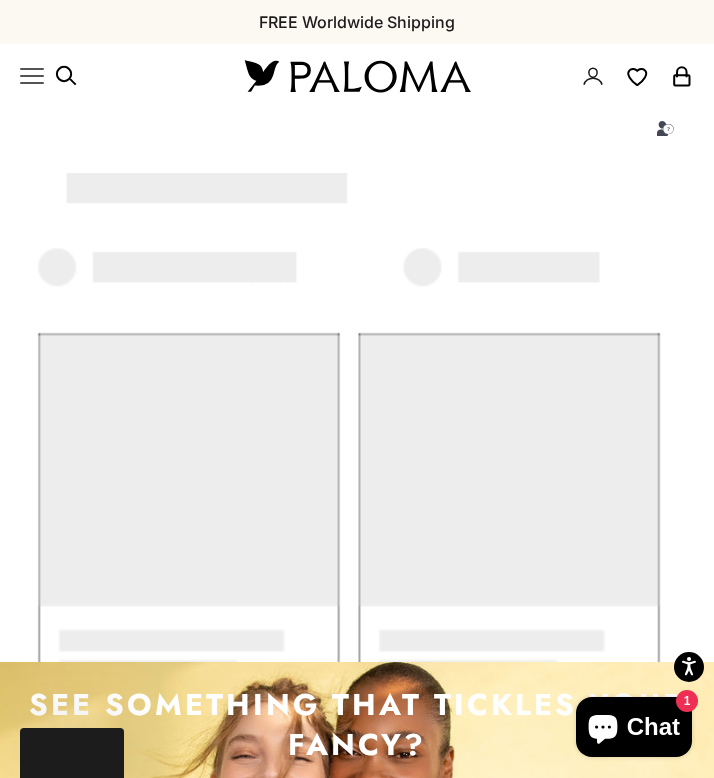 click 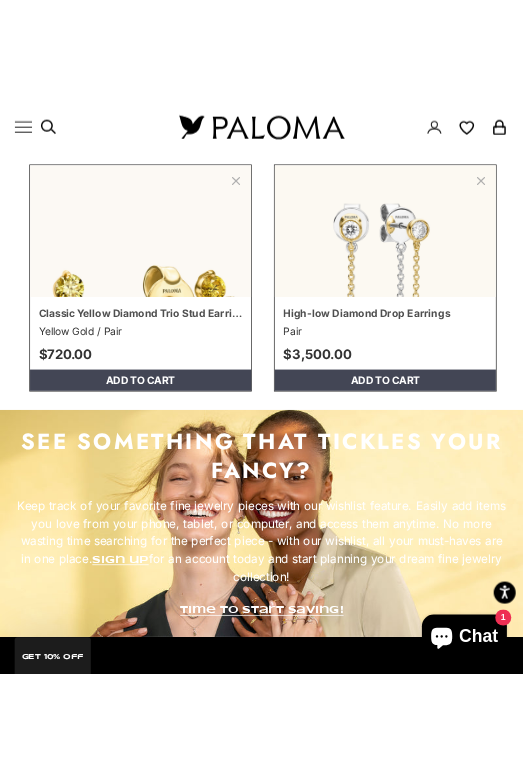 scroll, scrollTop: 1179, scrollLeft: 0, axis: vertical 